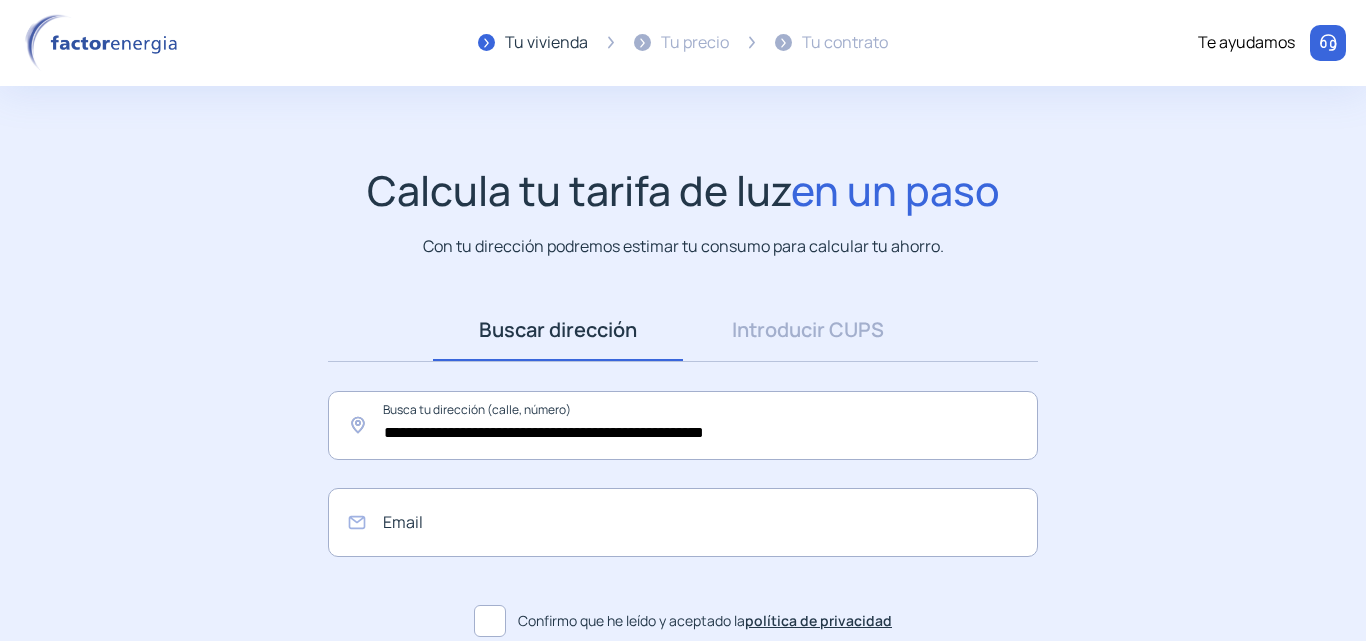 scroll, scrollTop: 100, scrollLeft: 0, axis: vertical 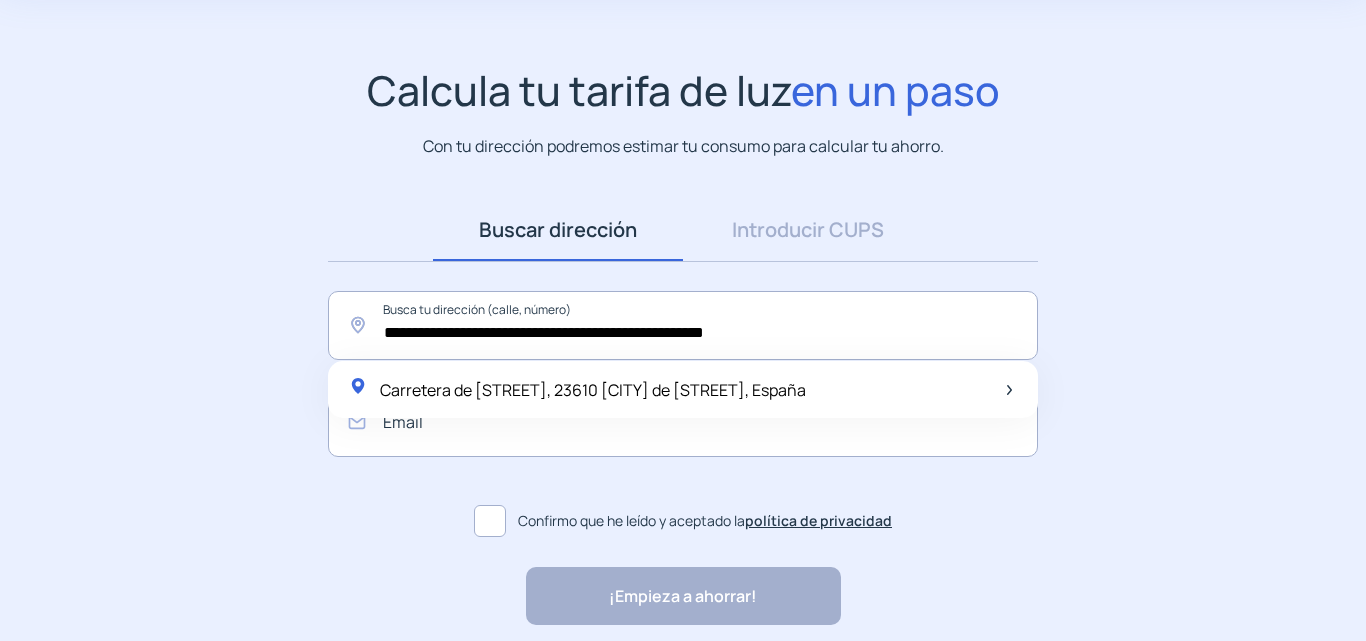 click on "**********" 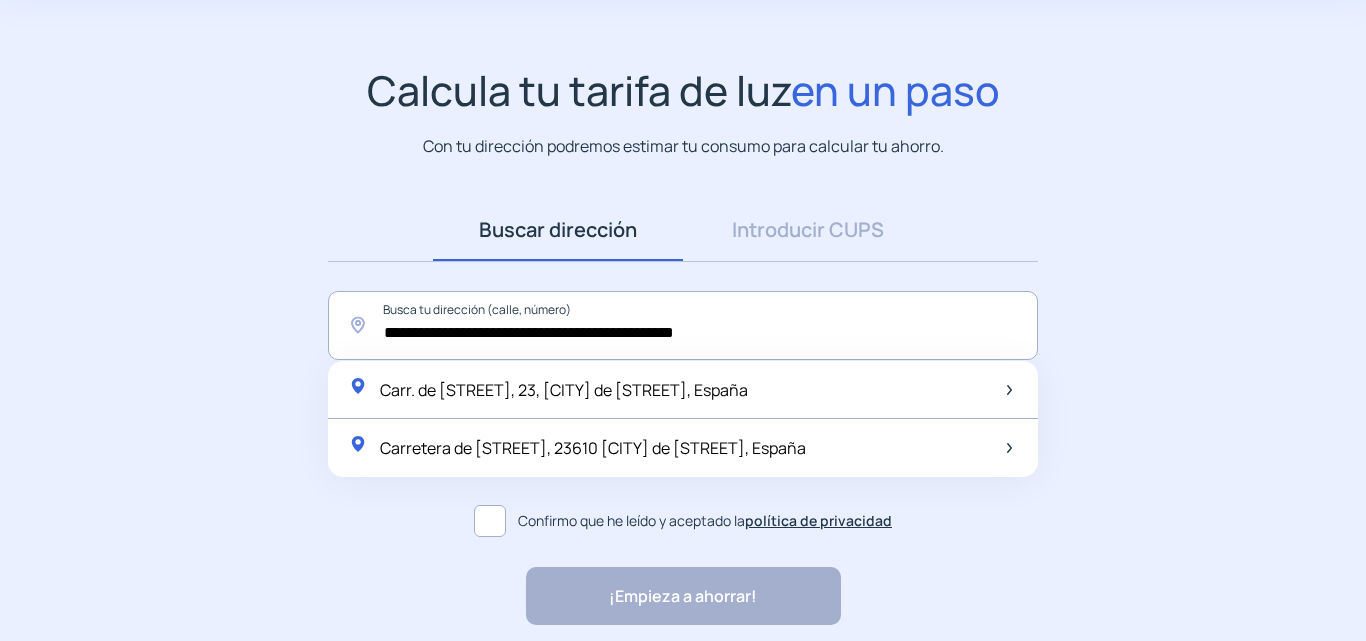 click on "**********" 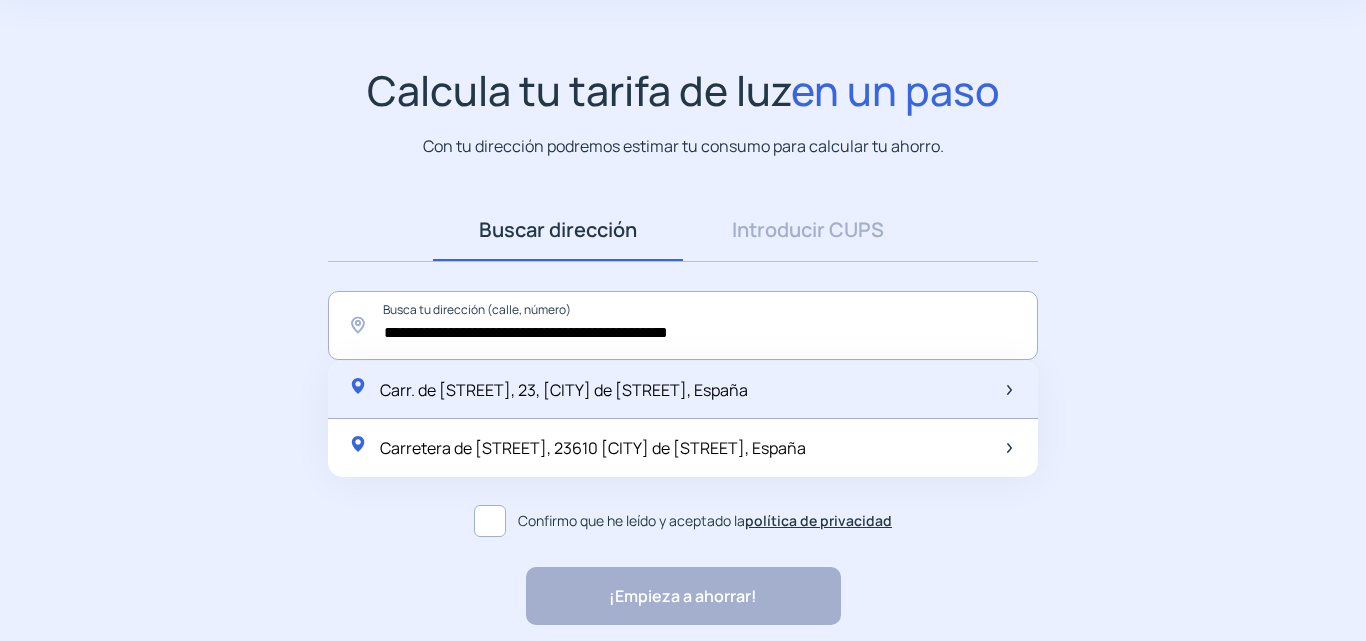 click on "Carr. de [STREET], 23, [CITY] de [STREET], España" 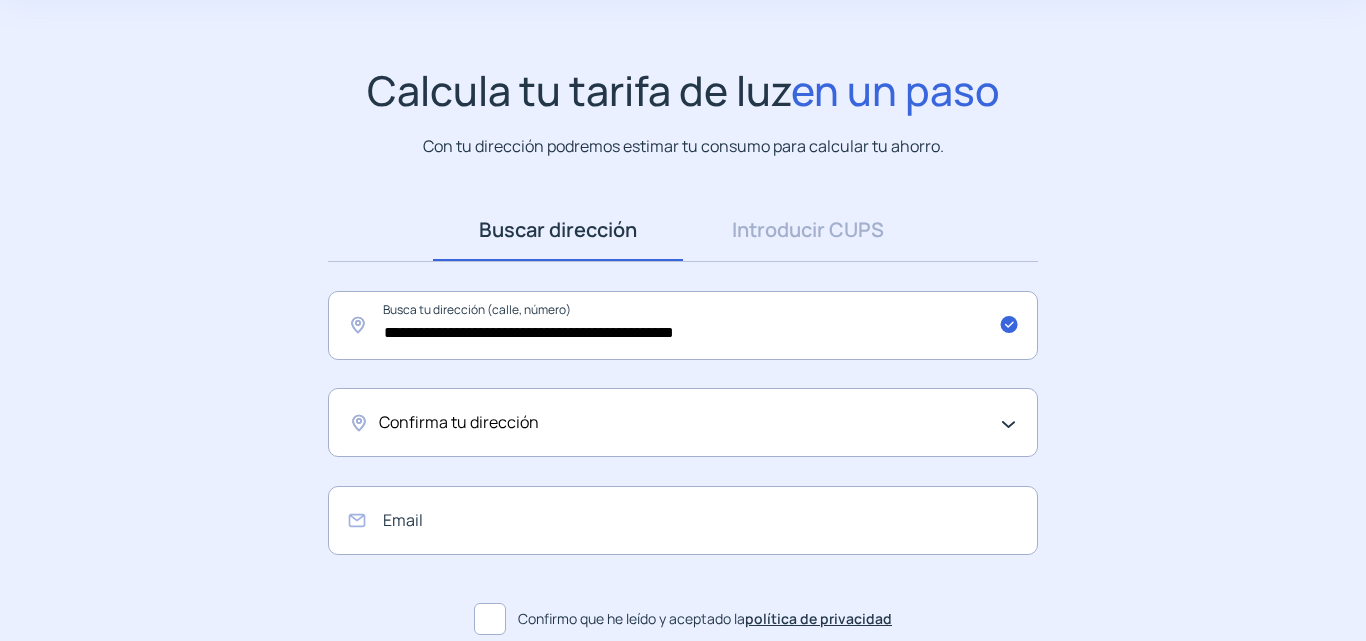 click on "Confirma tu dirección" 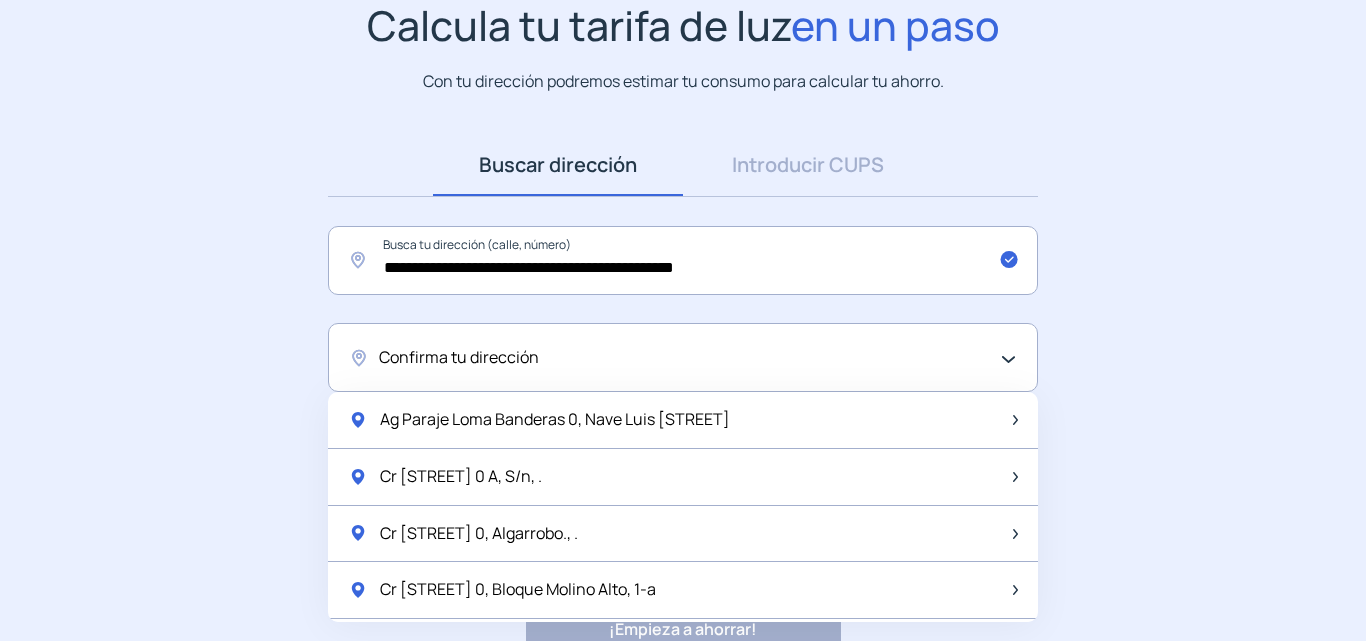 scroll, scrollTop: 200, scrollLeft: 0, axis: vertical 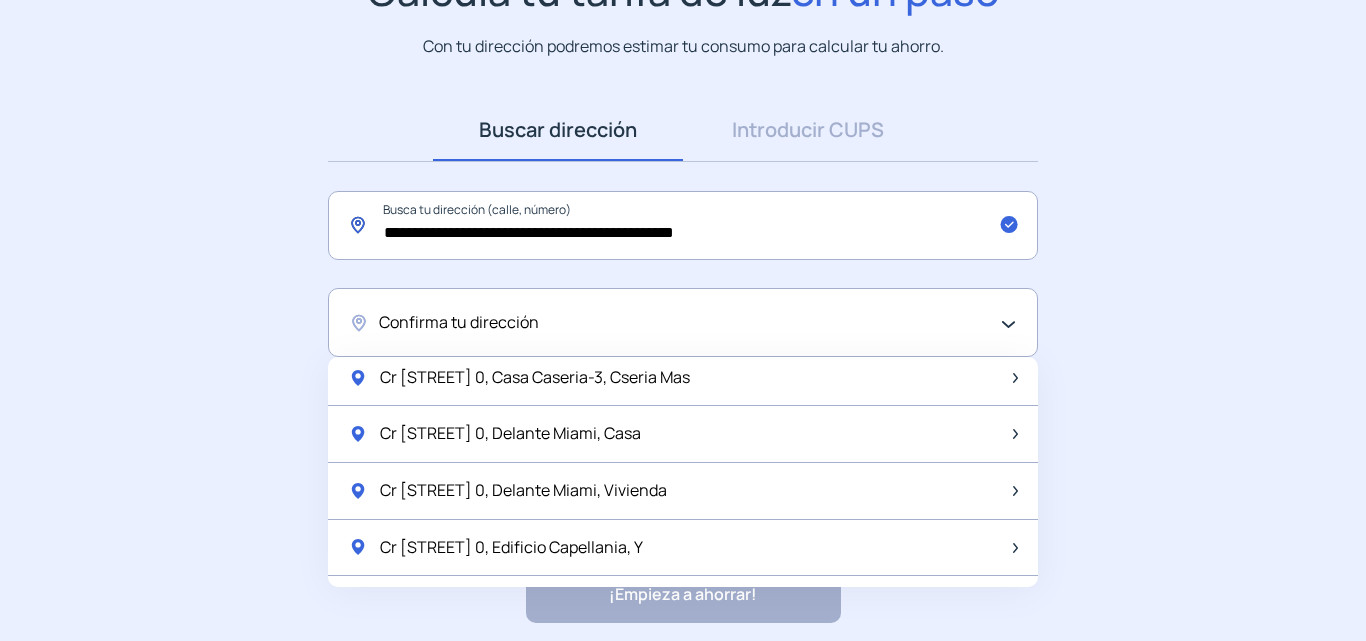 drag, startPoint x: 787, startPoint y: 229, endPoint x: 301, endPoint y: 236, distance: 486.0504 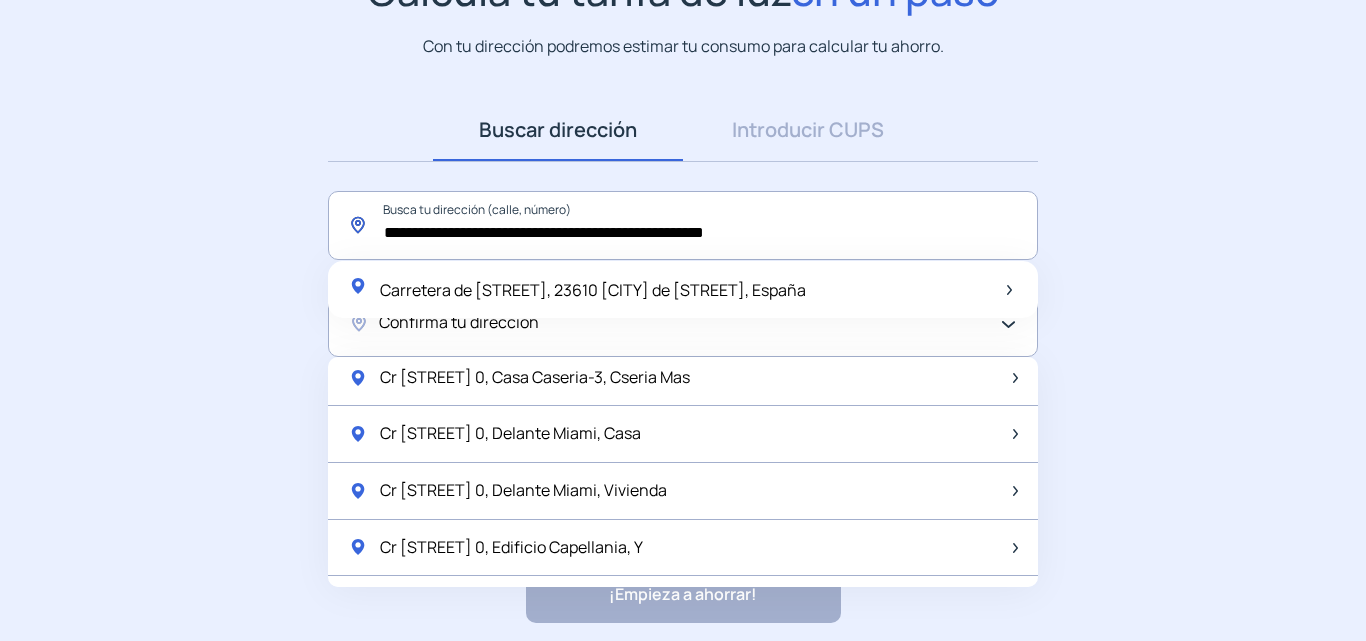 scroll, scrollTop: 0, scrollLeft: 0, axis: both 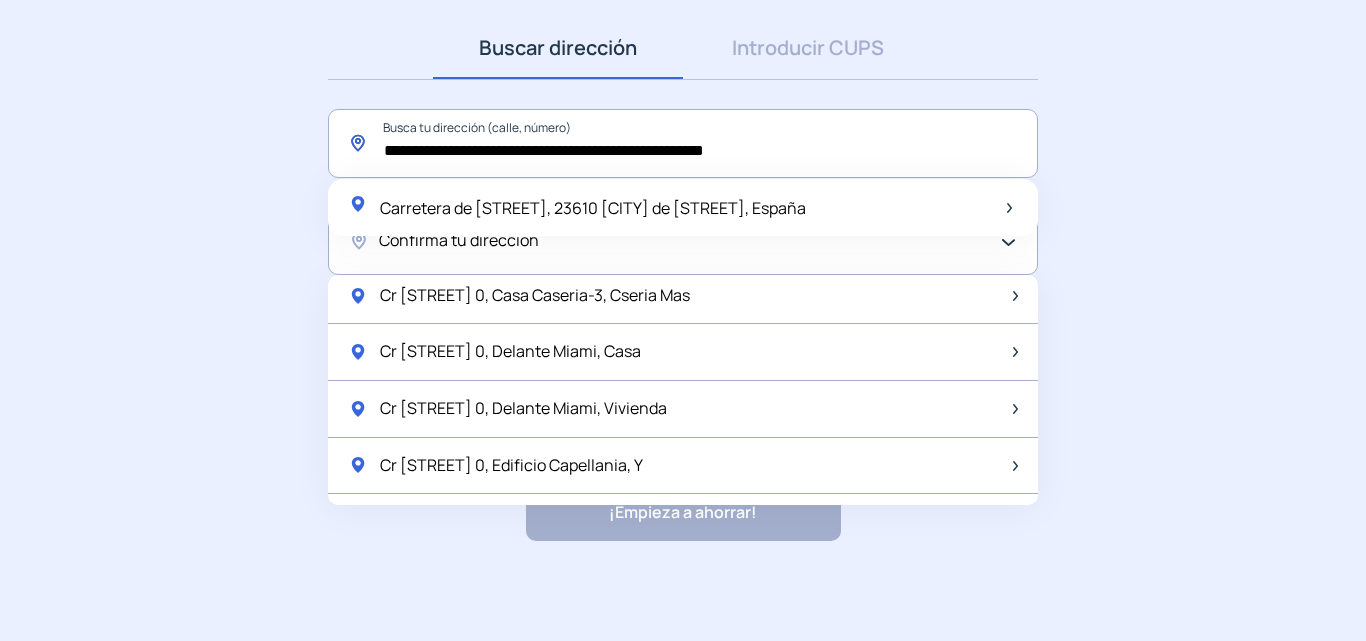 drag, startPoint x: 877, startPoint y: 145, endPoint x: 285, endPoint y: 133, distance: 592.1216 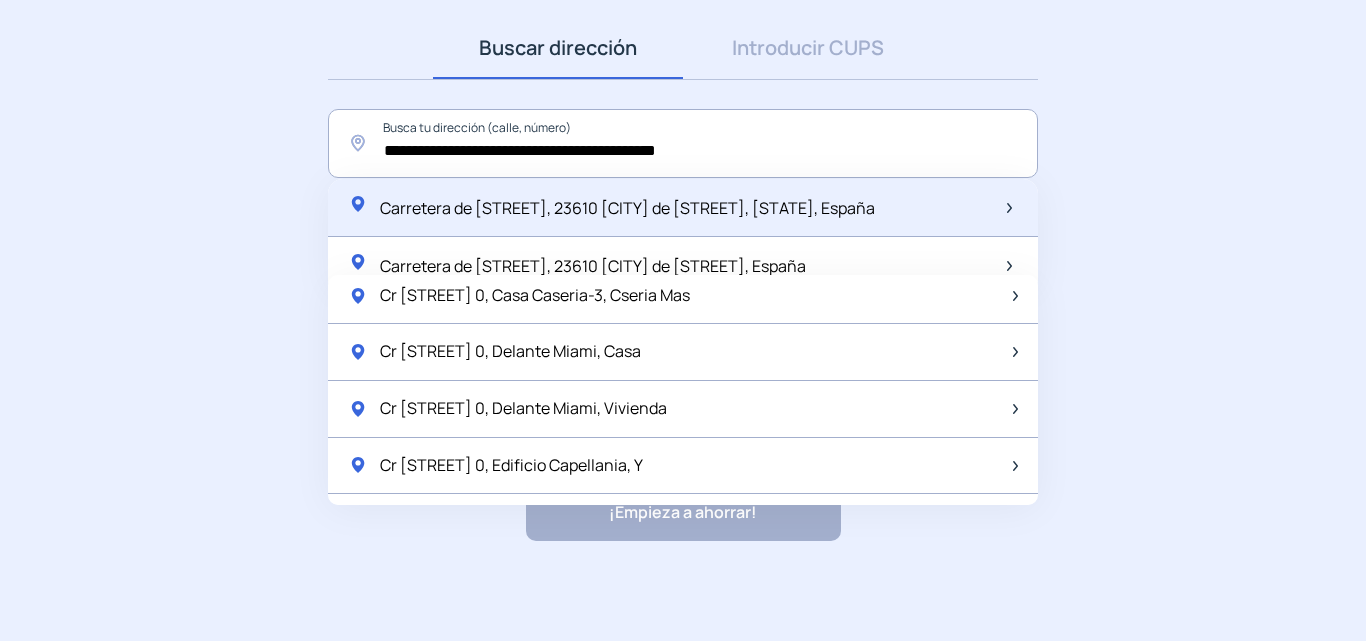 click on "Carretera de [STREET], 23610 [CITY] de [STREET], [STATE], España" 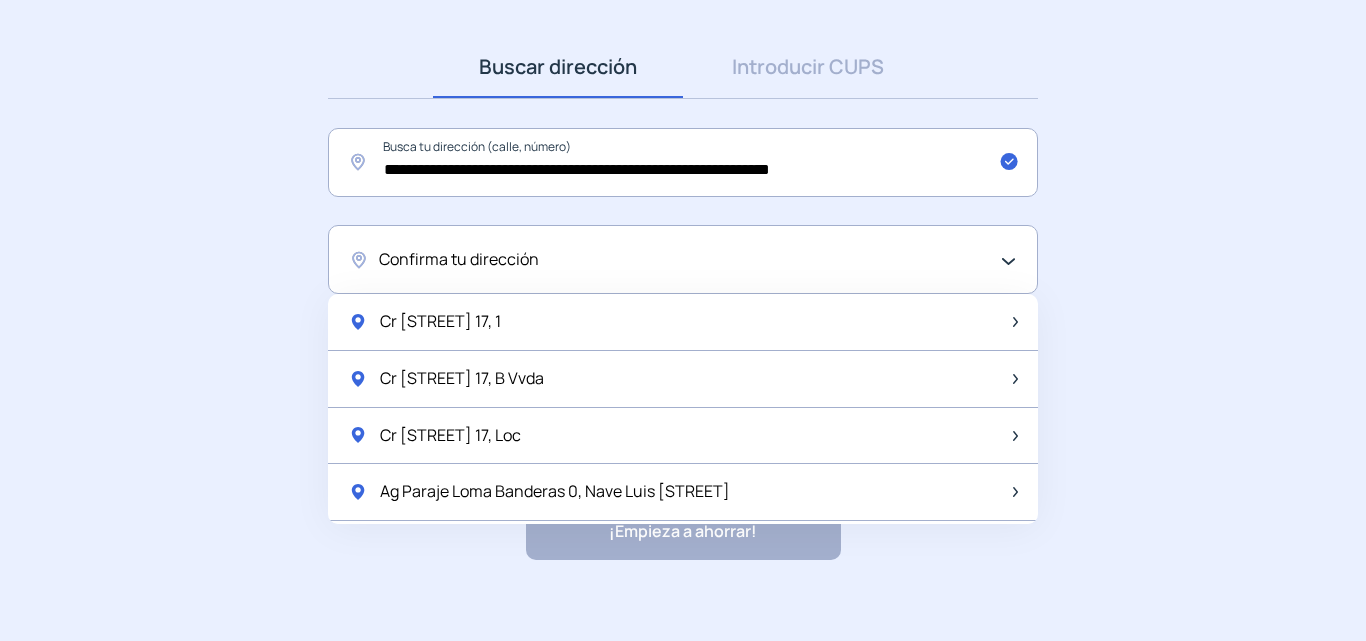 scroll, scrollTop: 282, scrollLeft: 0, axis: vertical 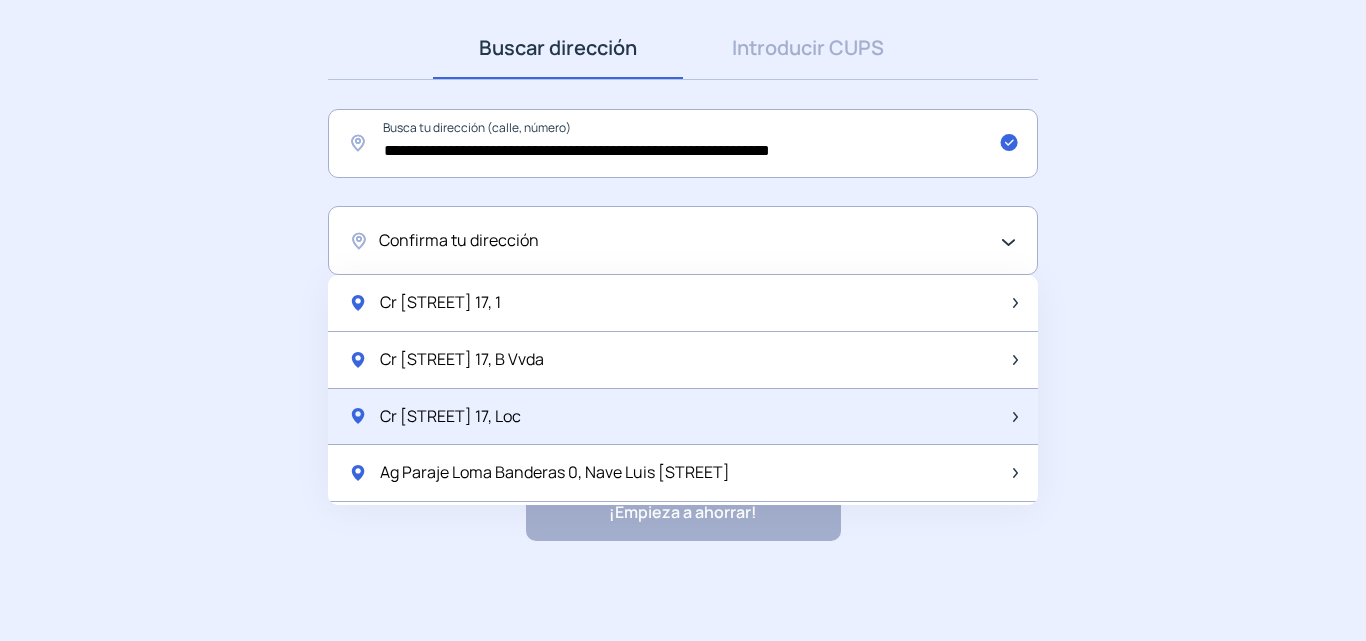 click on "Cr [STREET] 17, Loc" 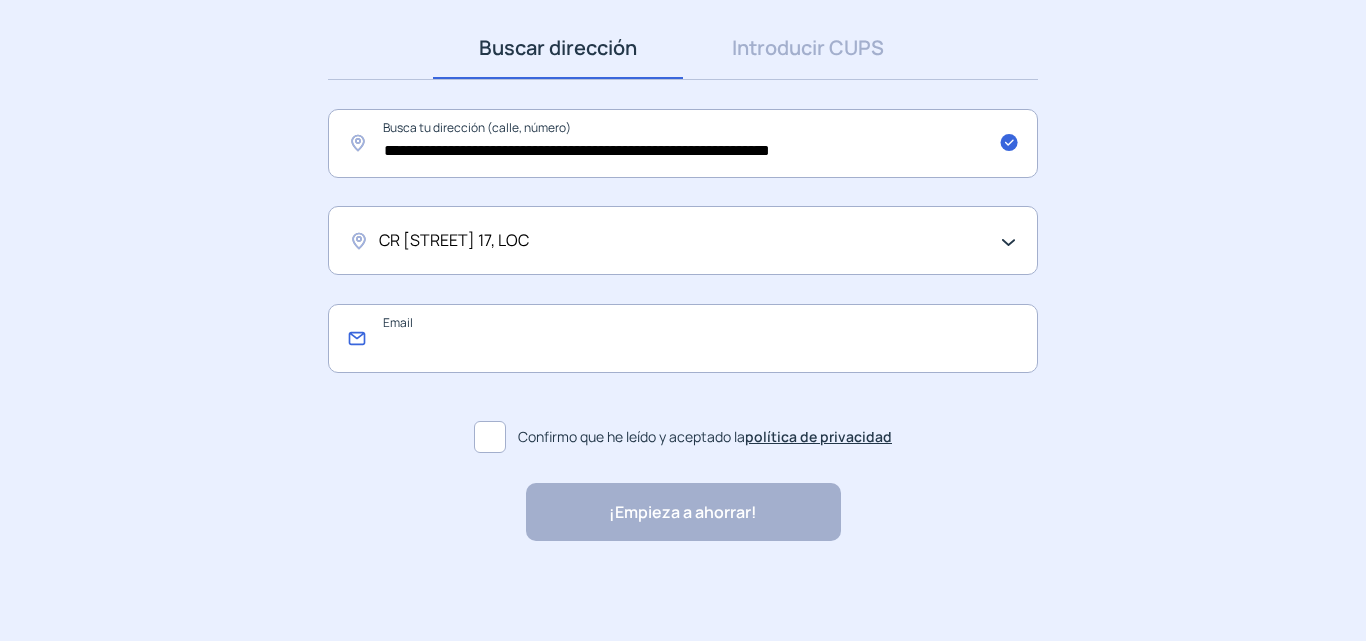 click 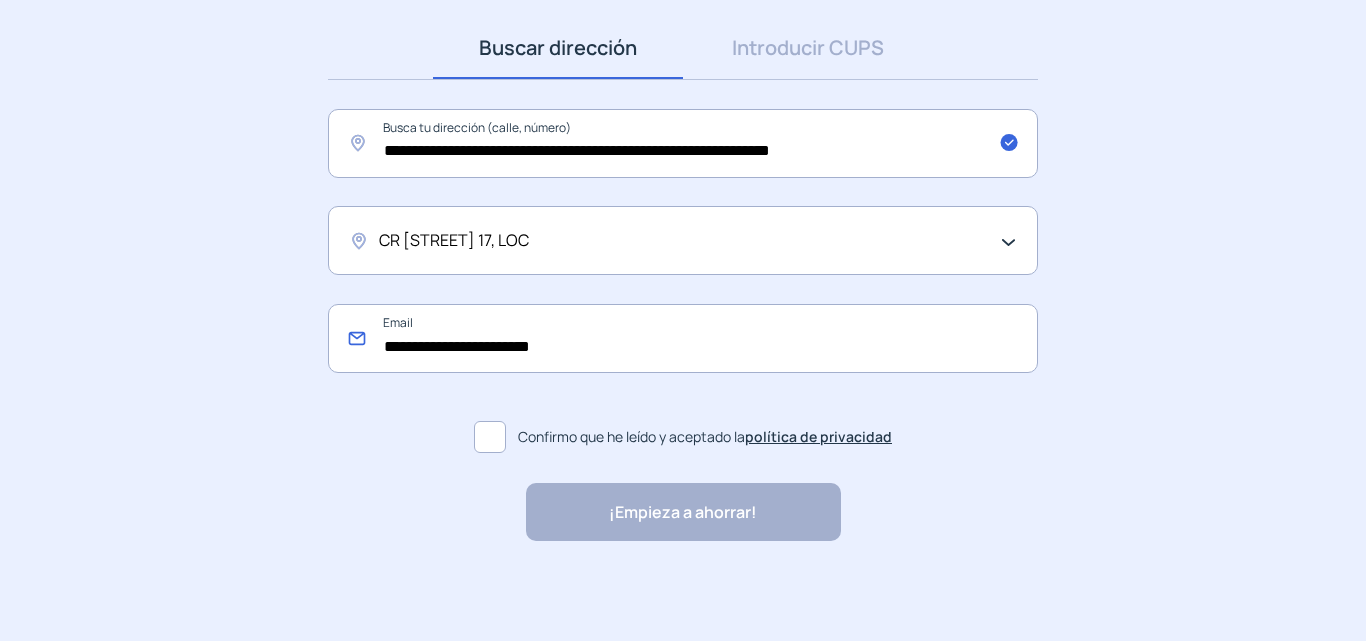 type on "**********" 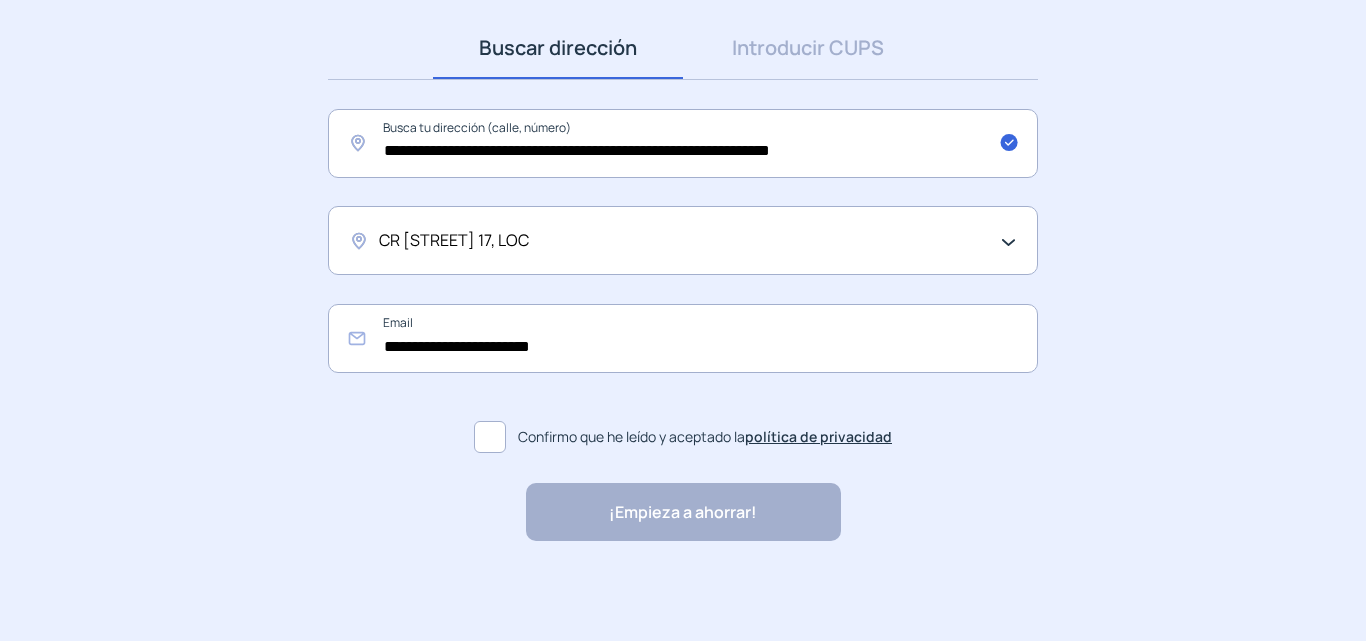 click 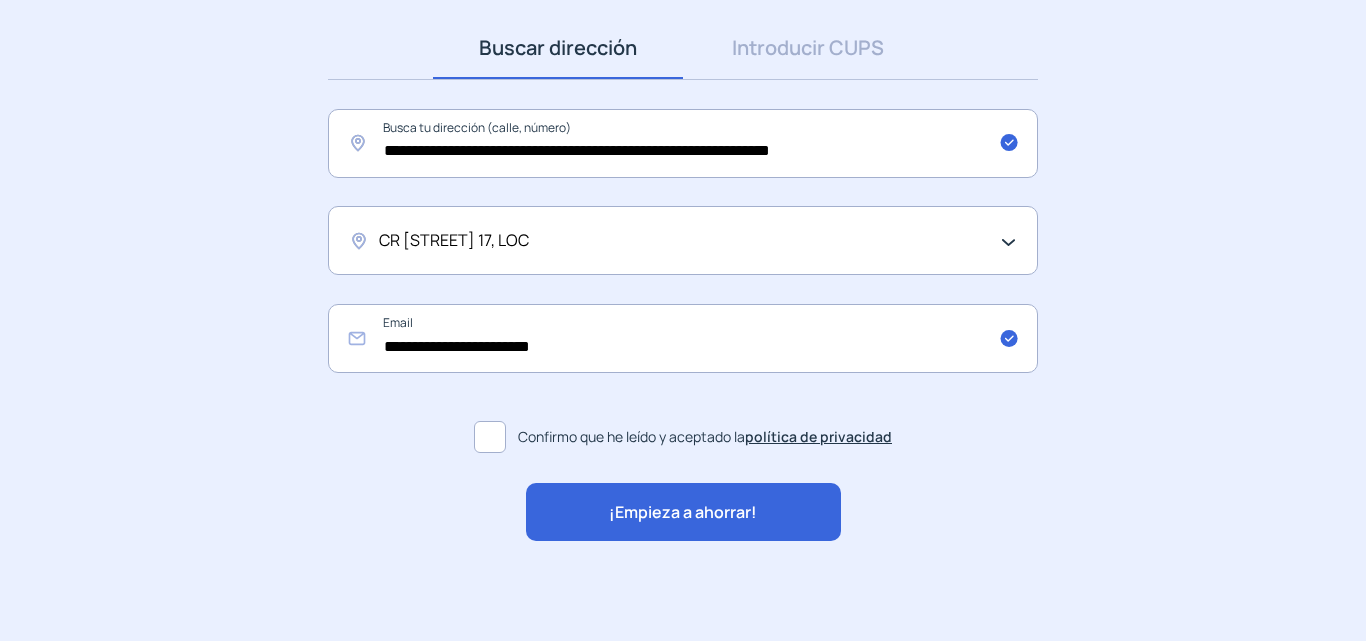 click on "¡Empieza a ahorrar!" 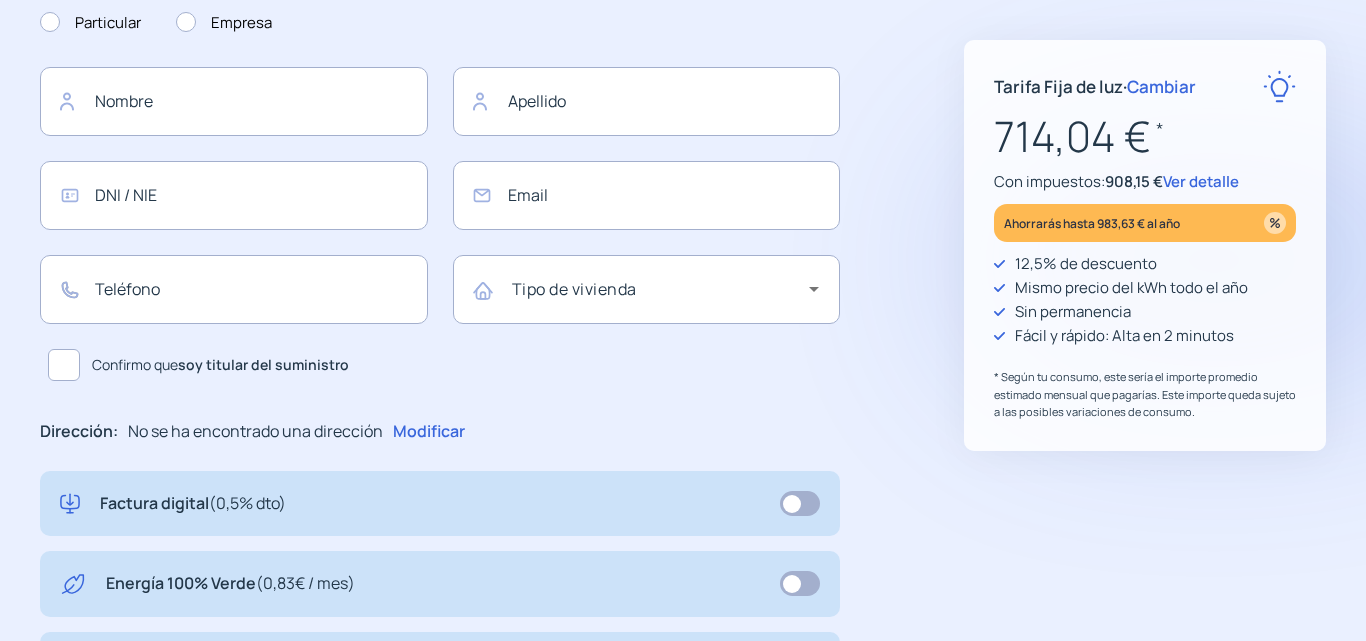 type on "**********" 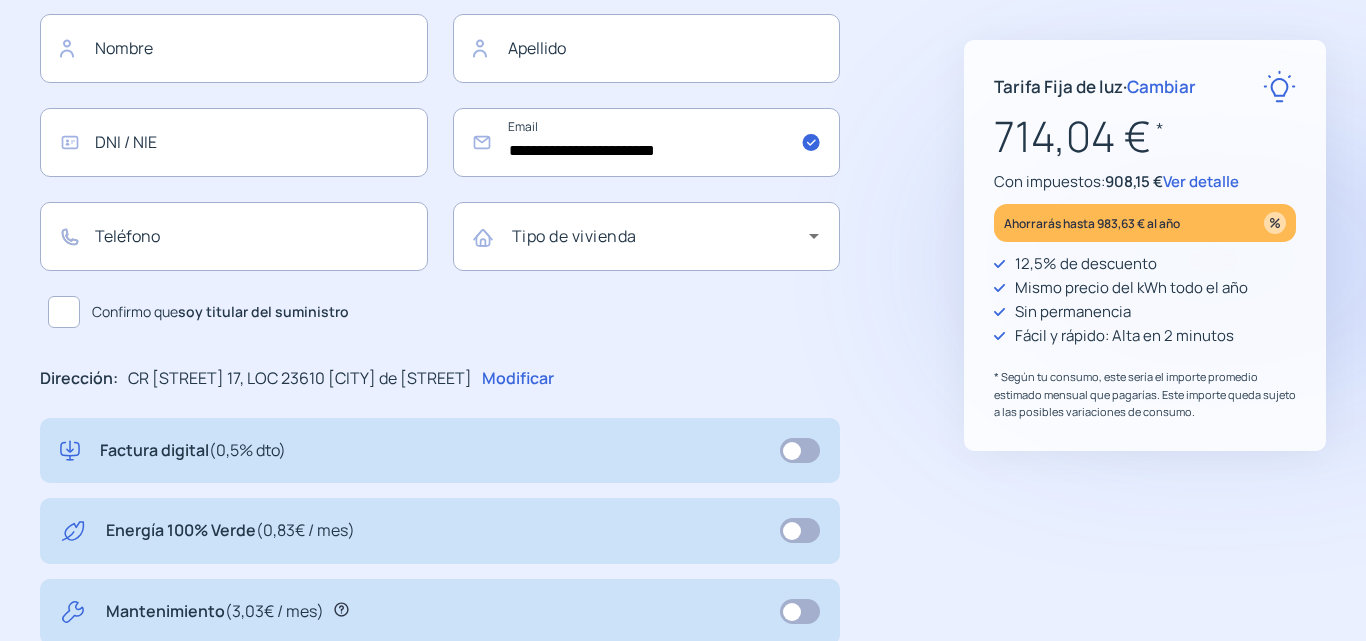 scroll, scrollTop: 300, scrollLeft: 0, axis: vertical 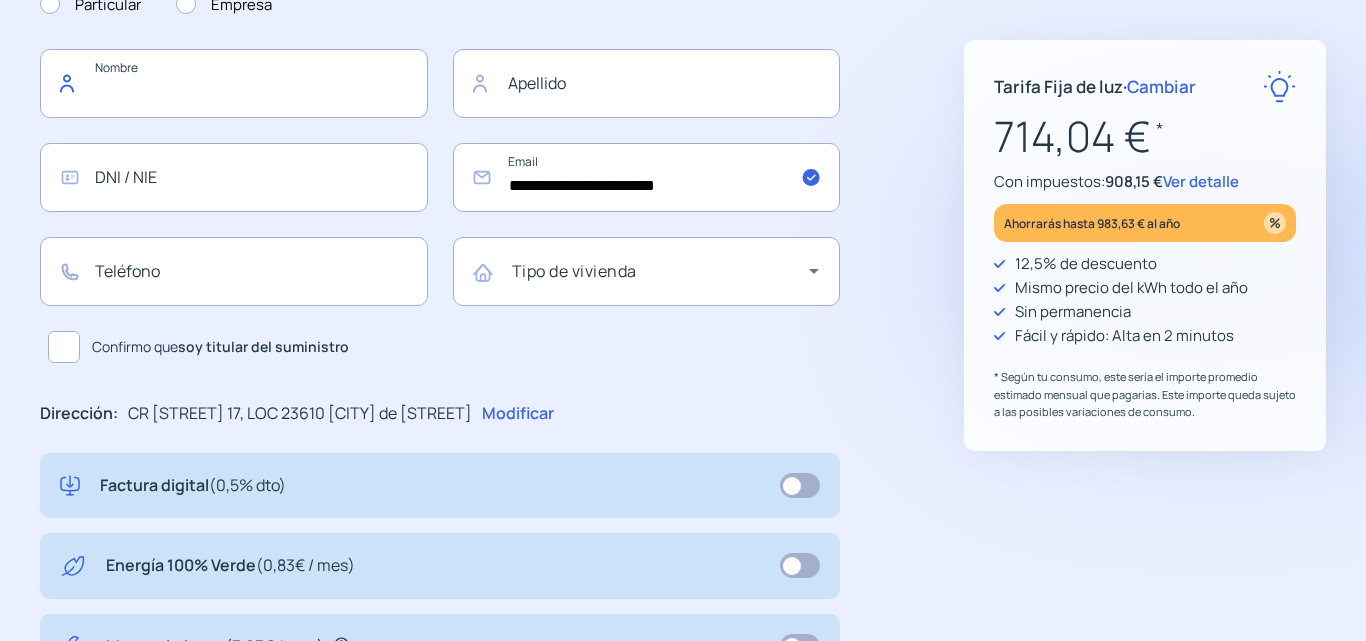 click 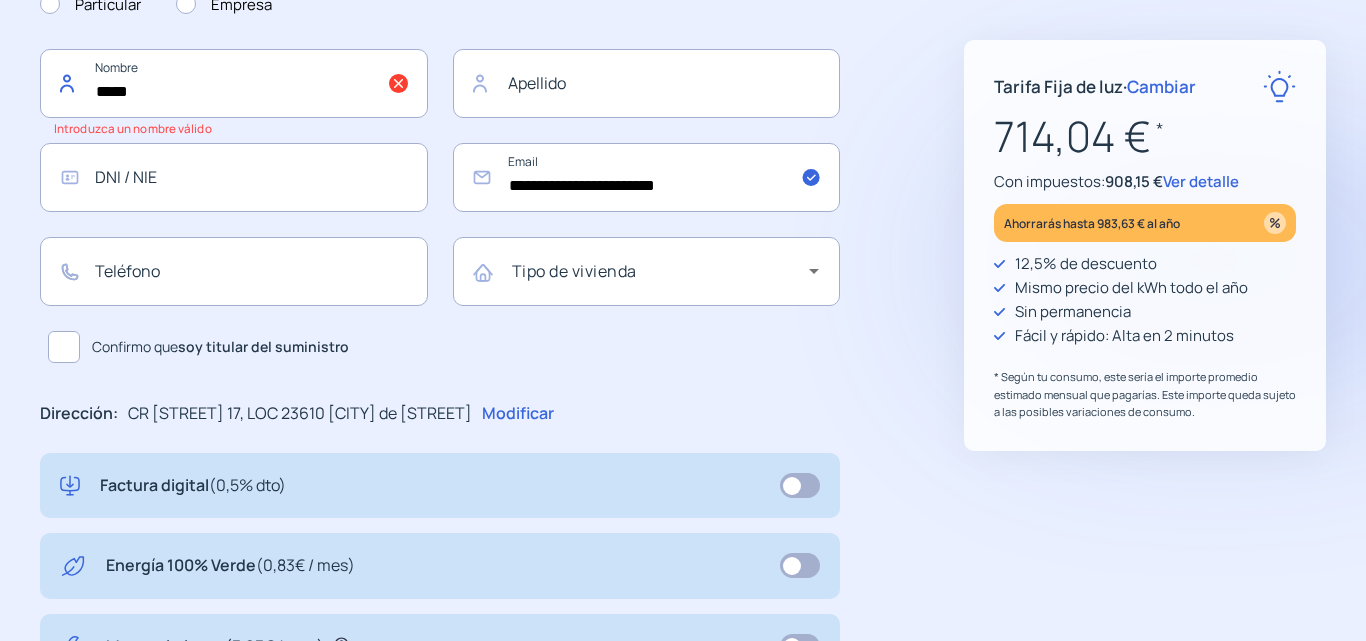 type on "****" 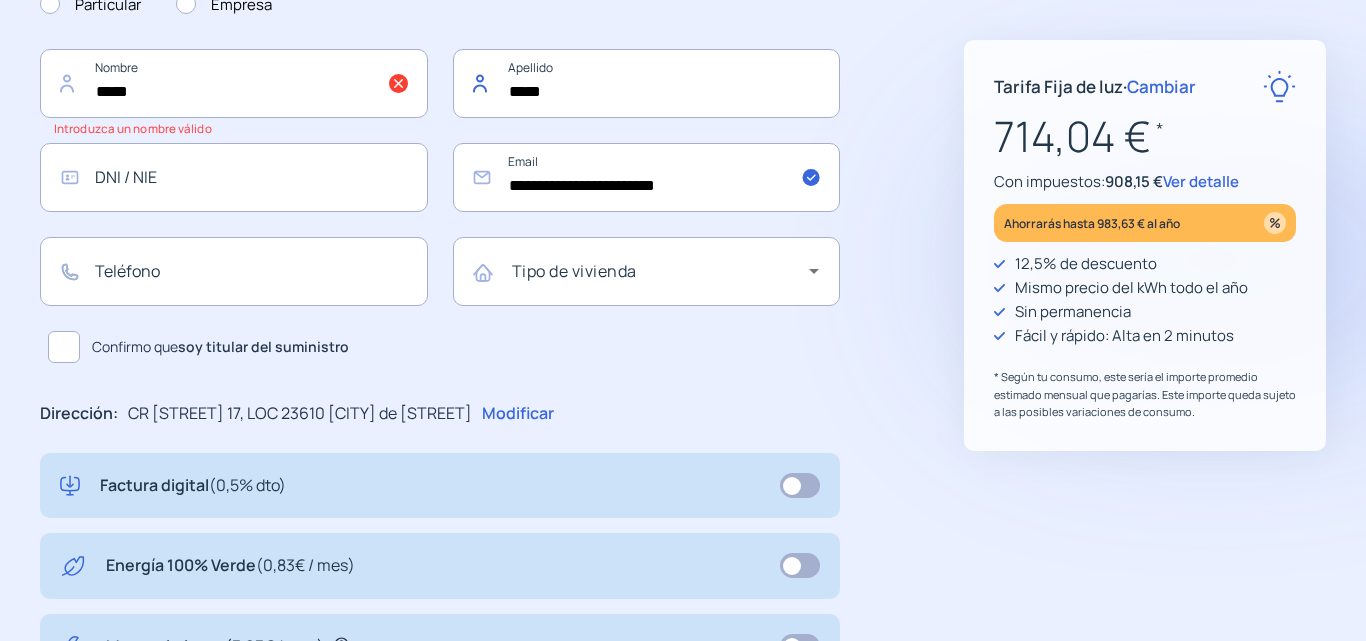 type on "*****" 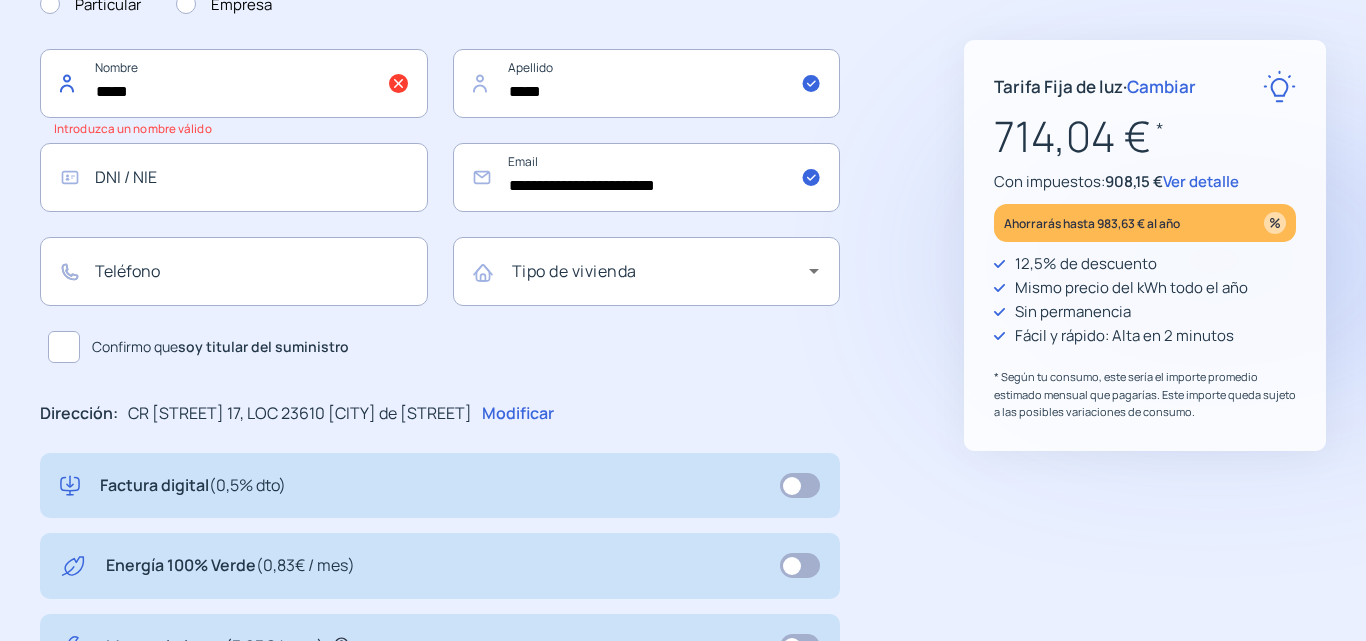 click on "****" 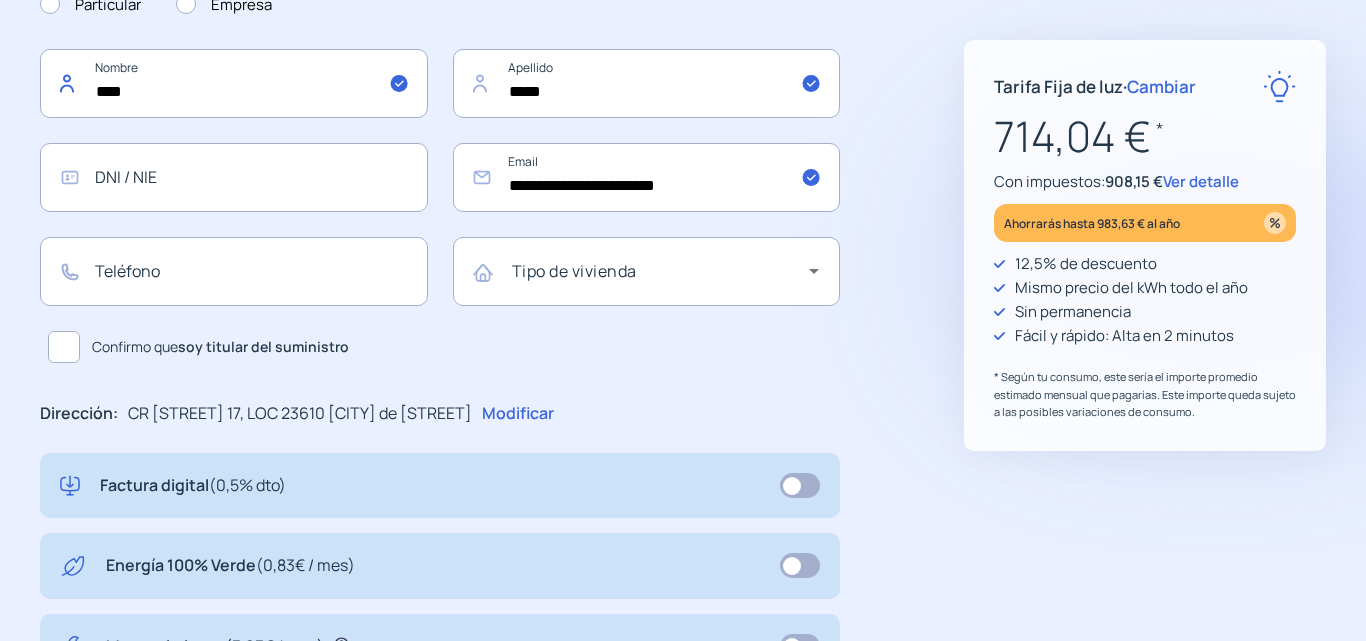 type on "****" 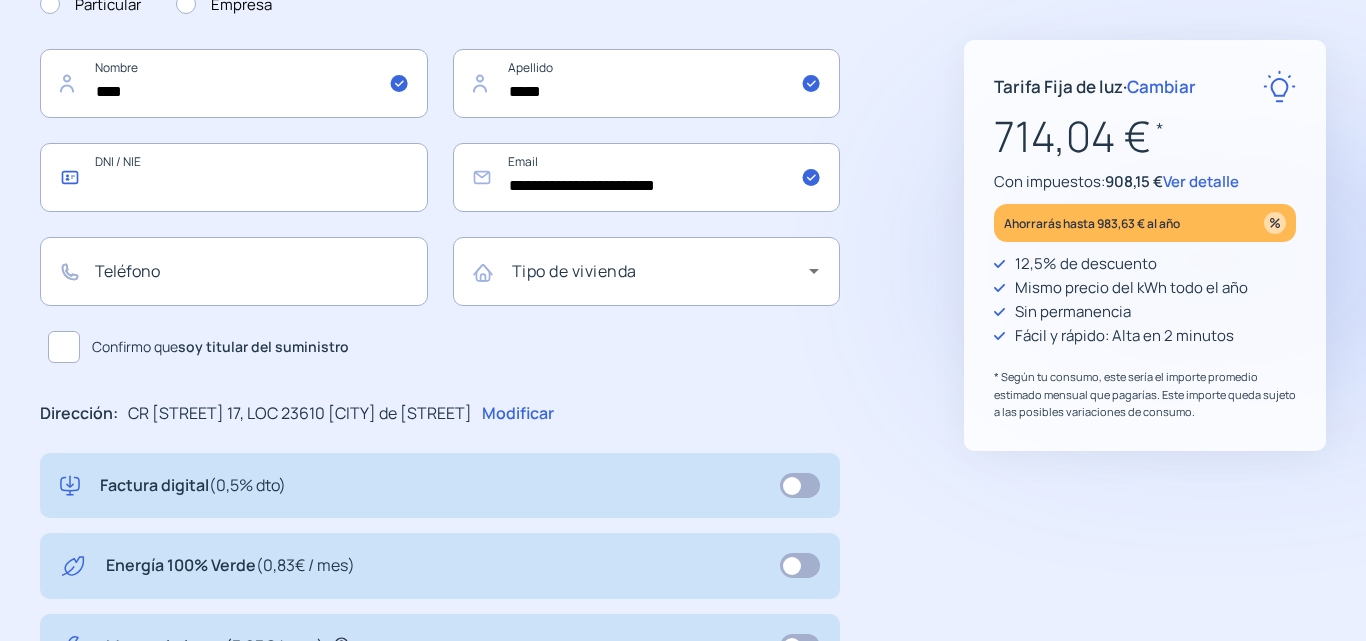 click 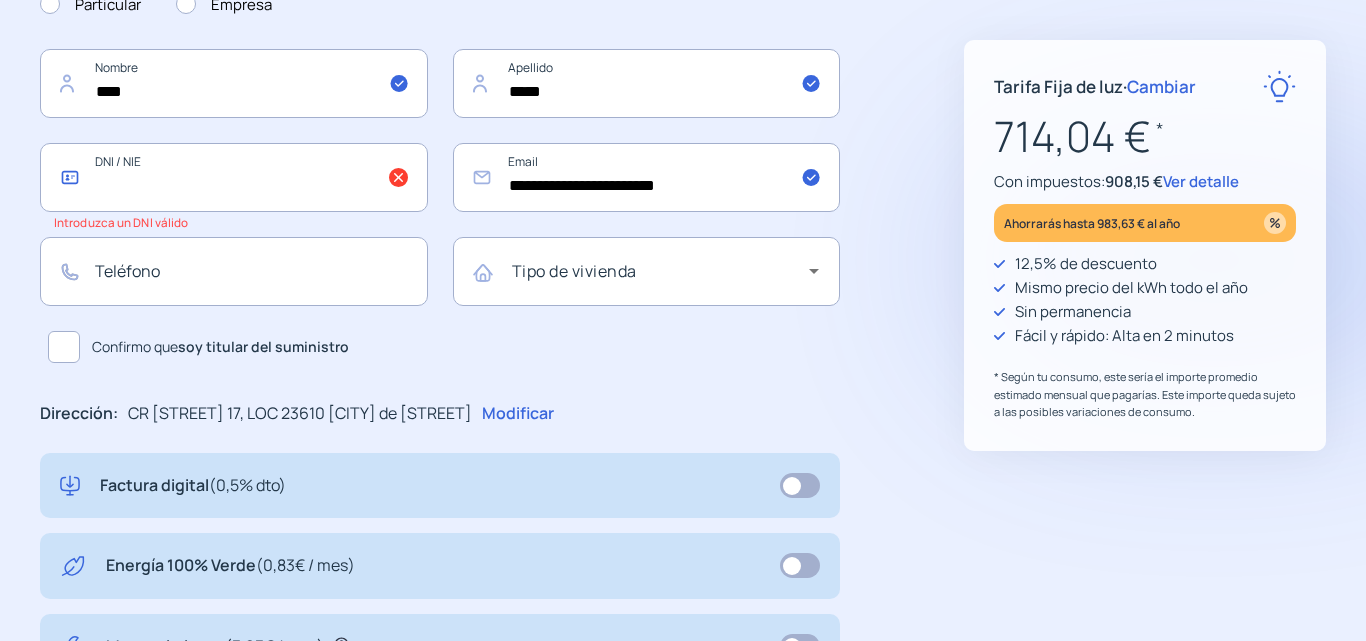paste on "*********" 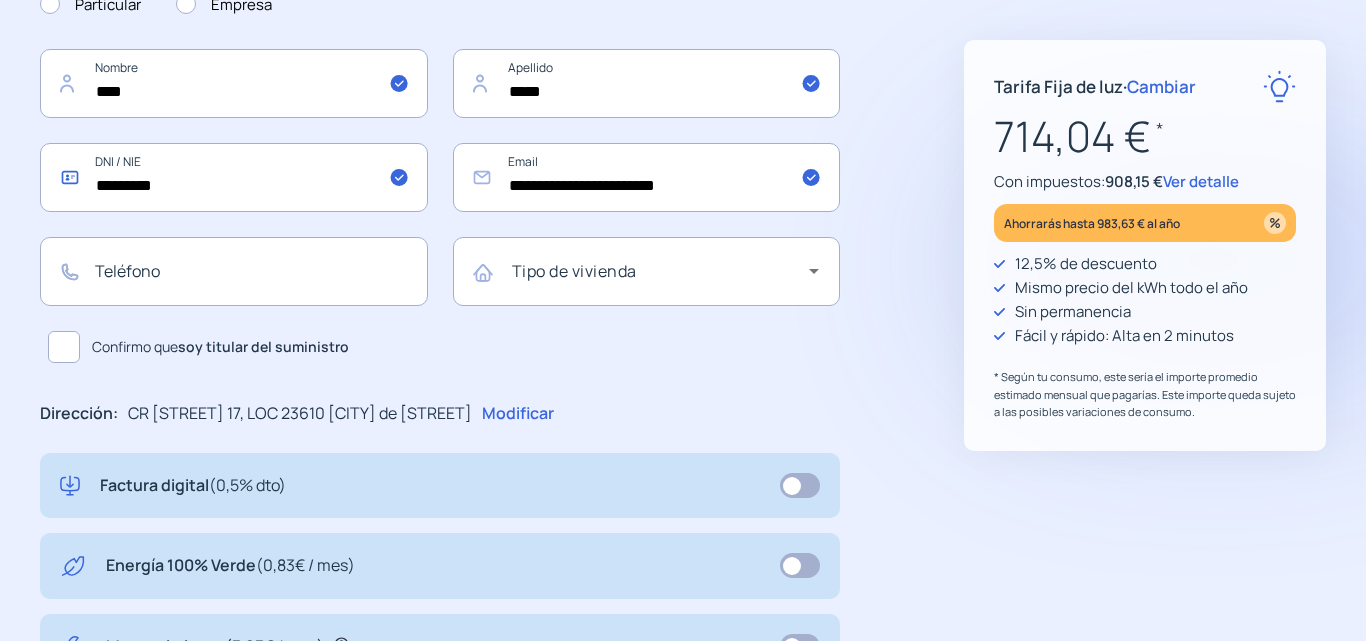 type on "*********" 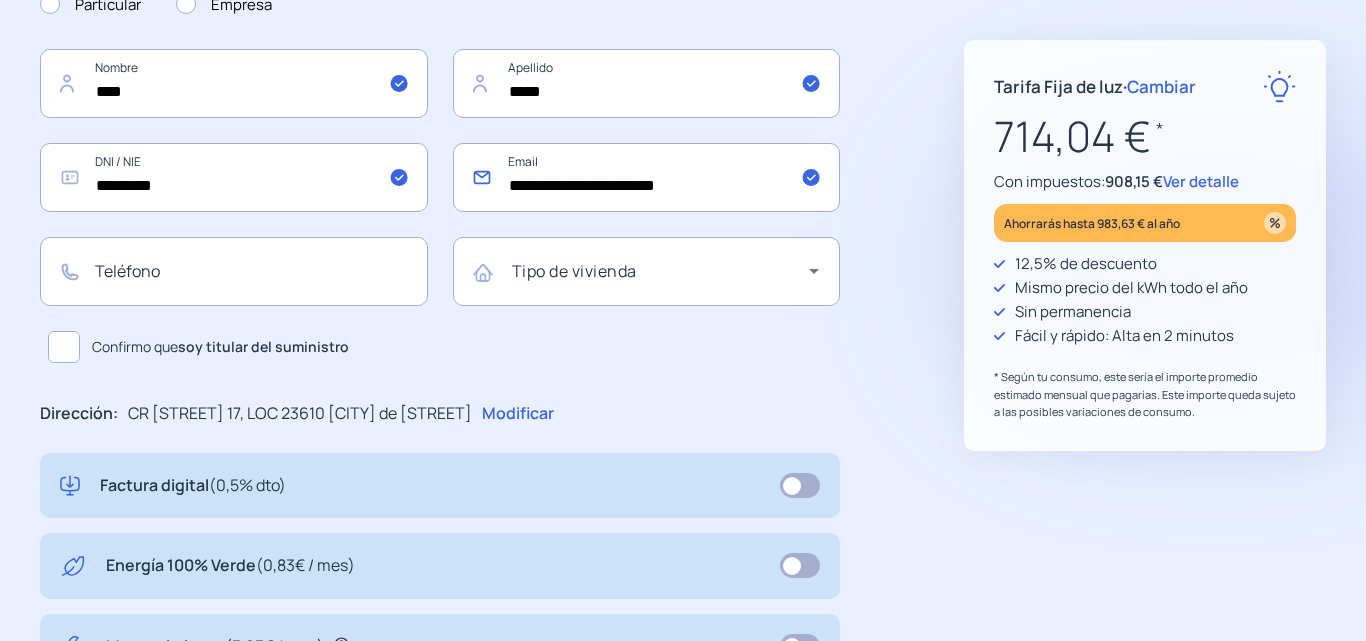click on "**********" 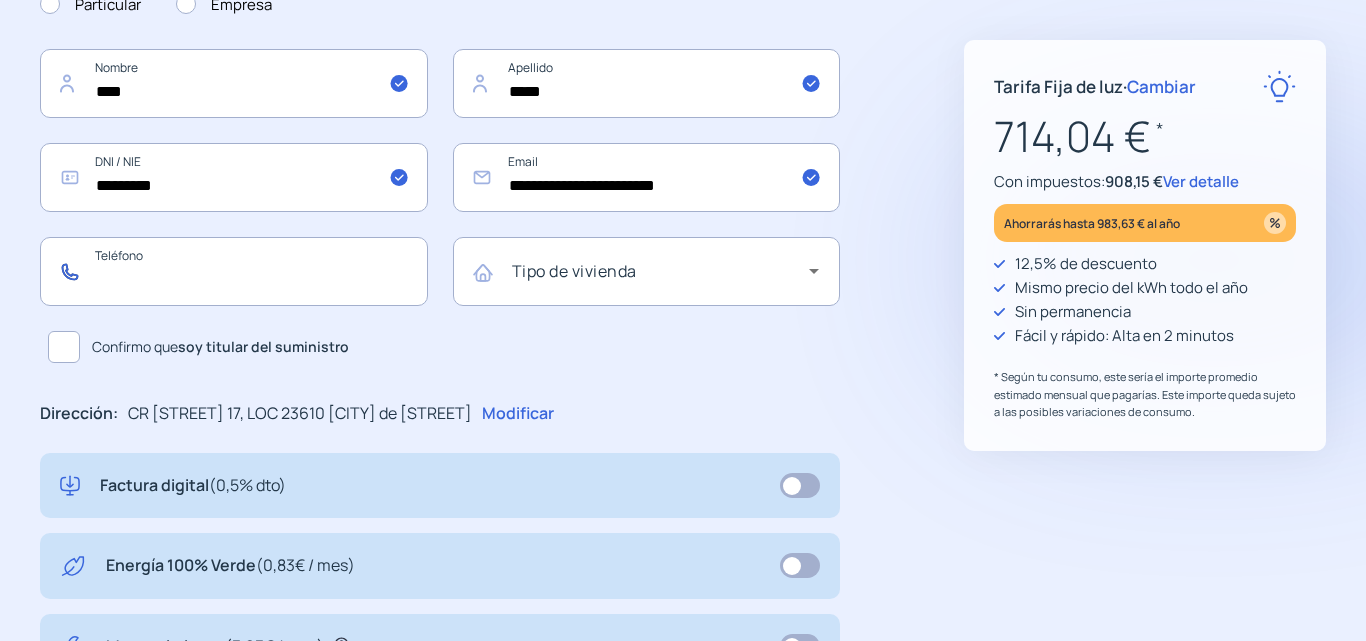 click 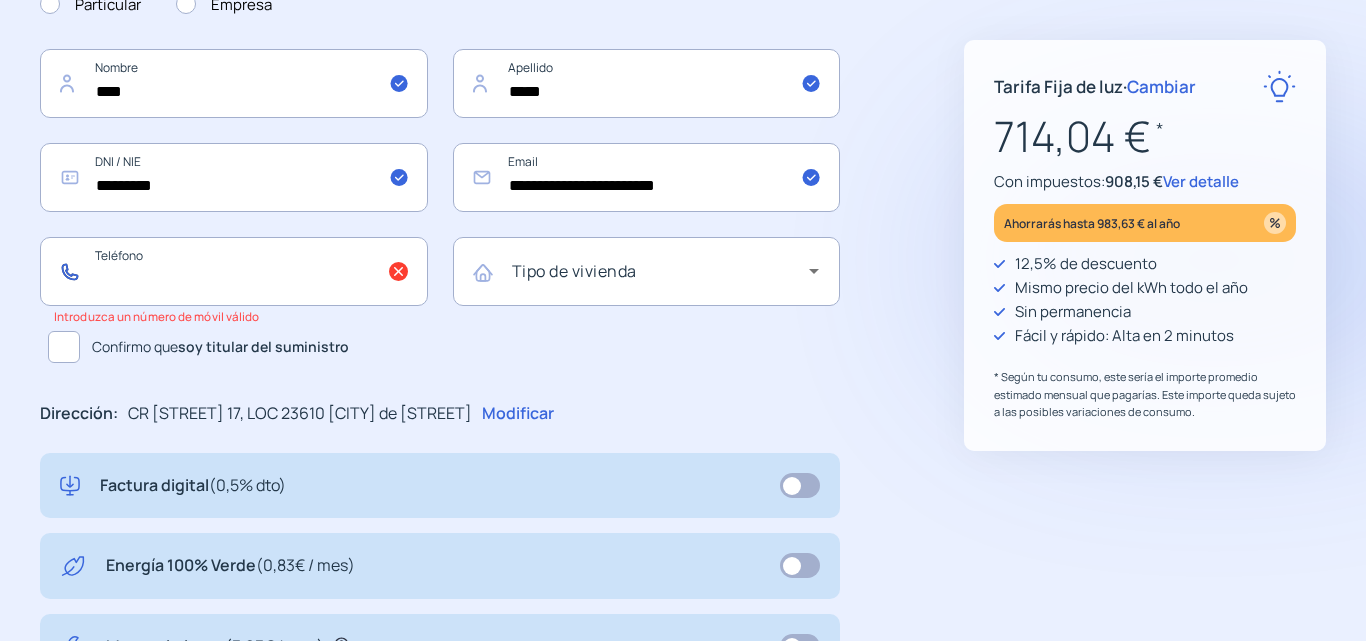 click 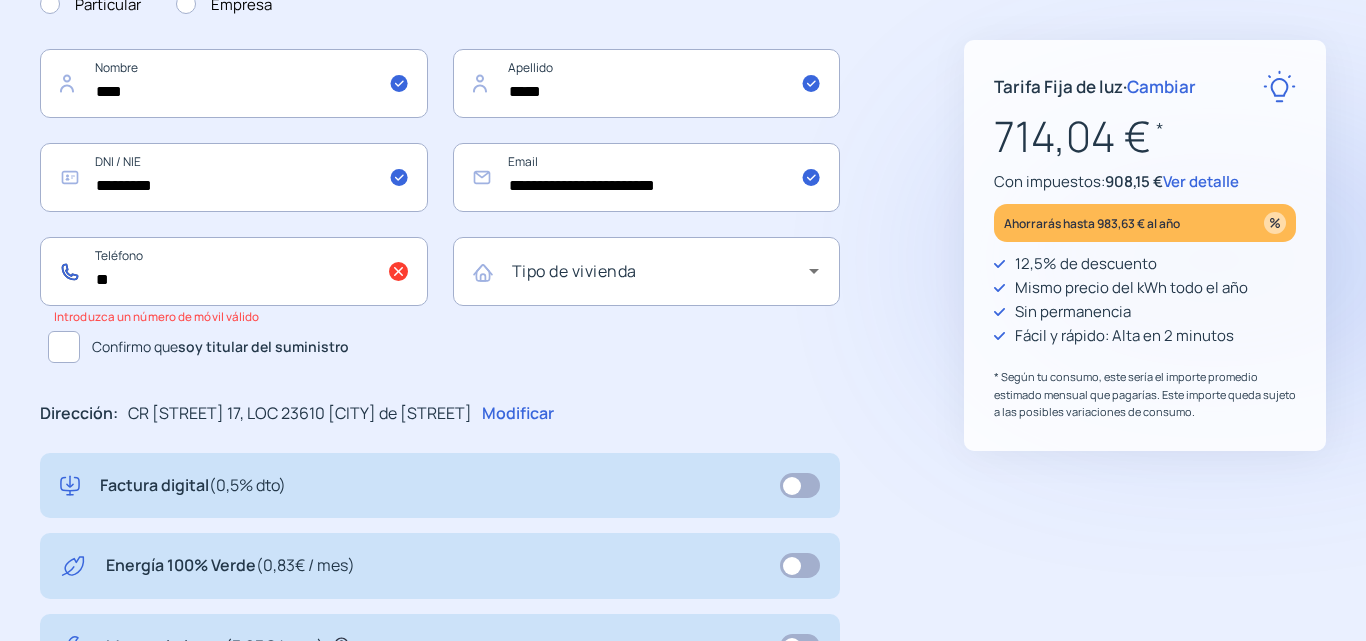type on "*" 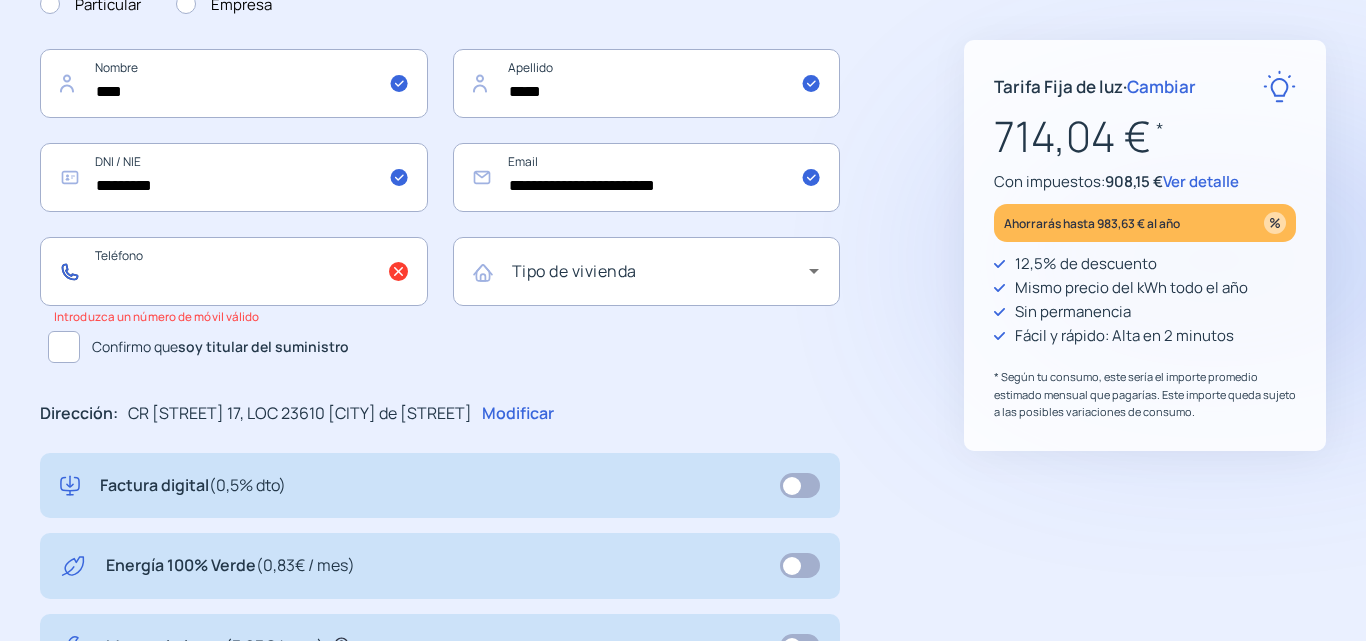 paste on "*********" 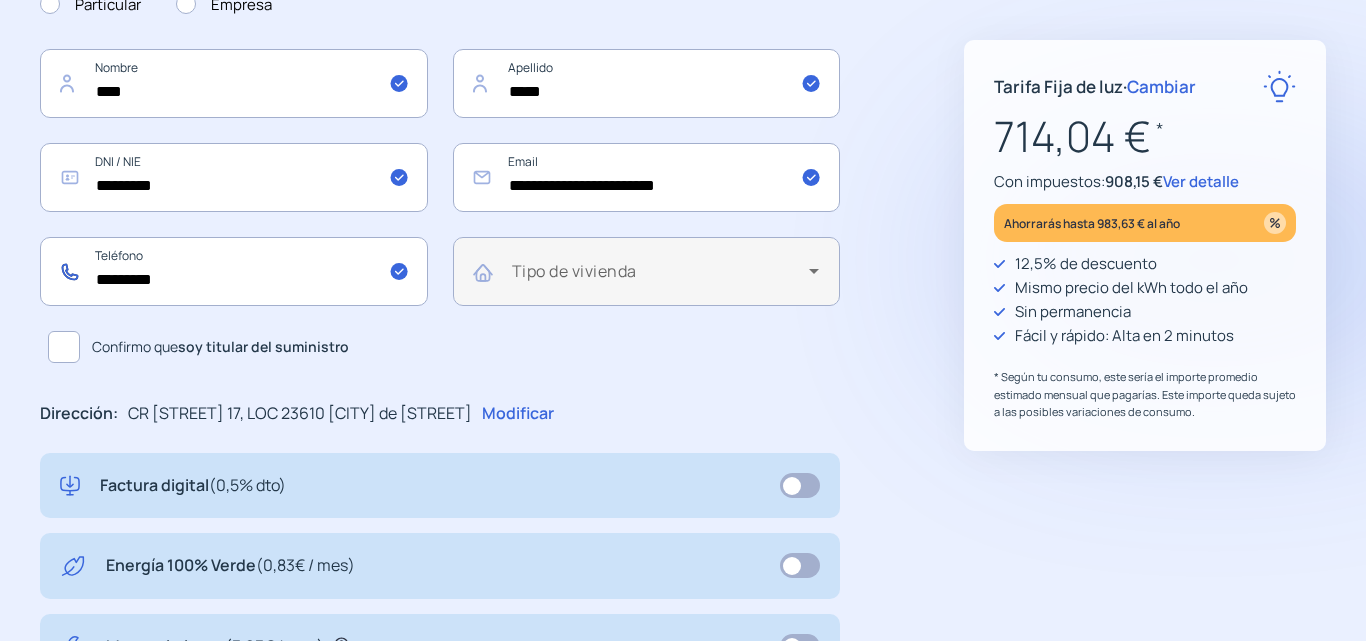 type on "*********" 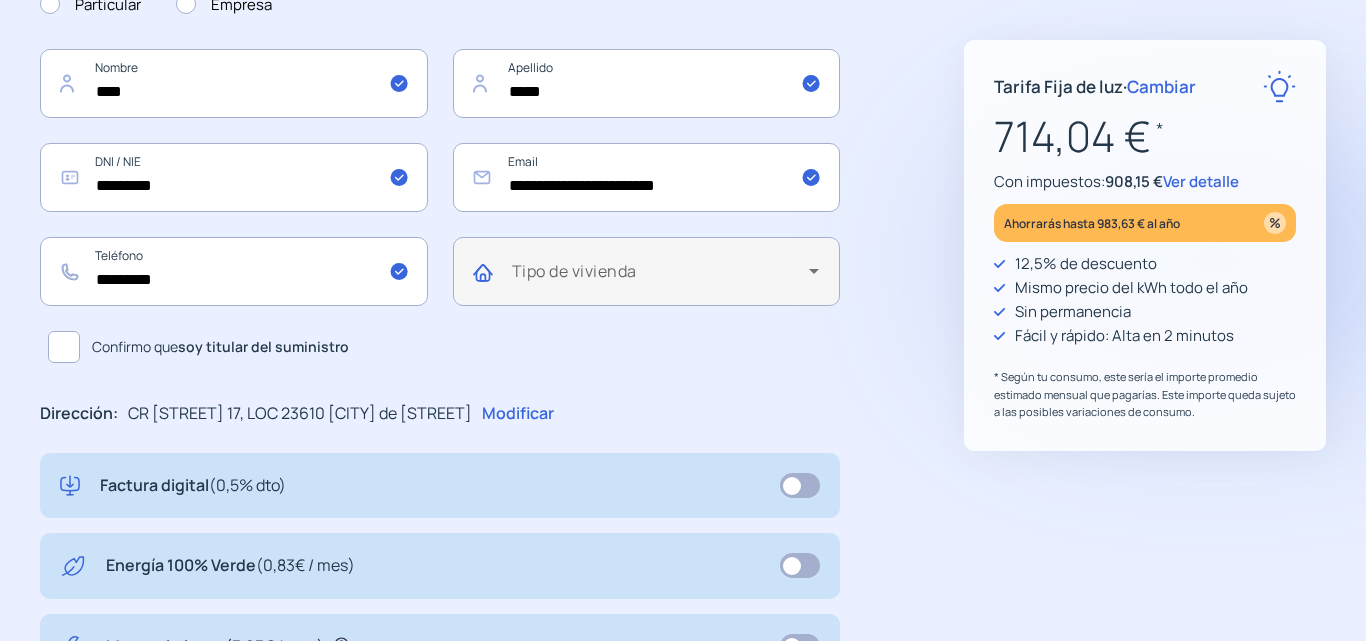 click at bounding box center [661, 279] 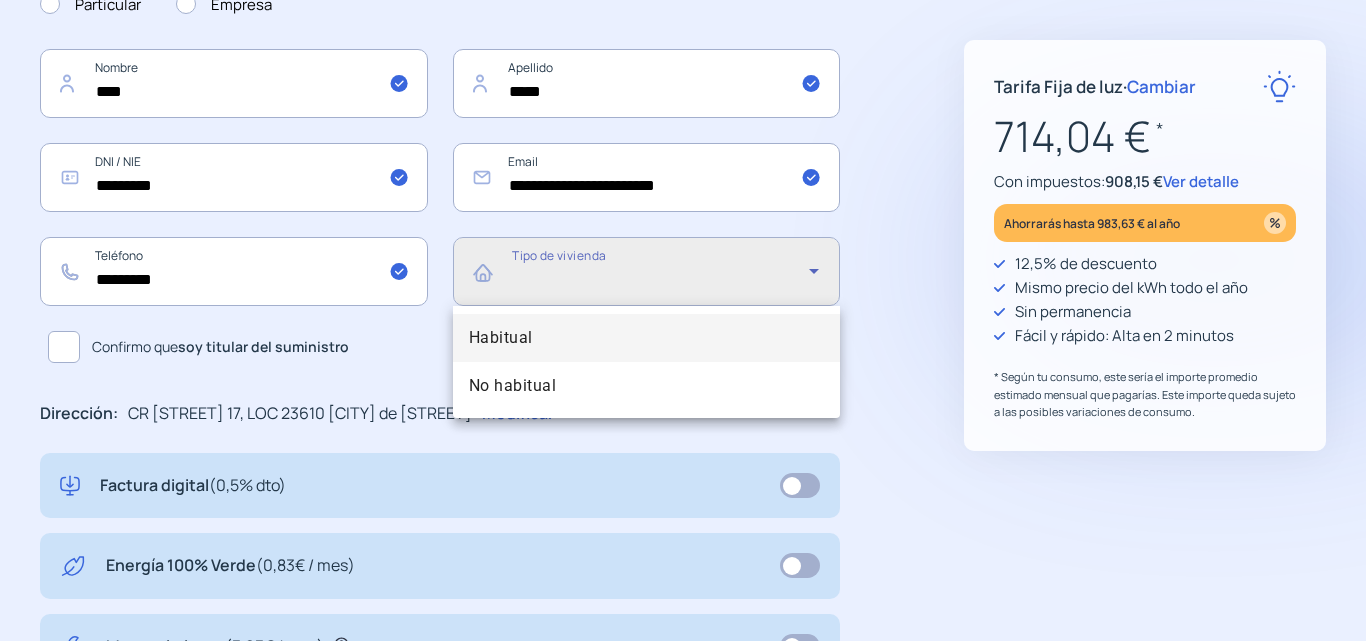 click on "Habitual" at bounding box center [647, 338] 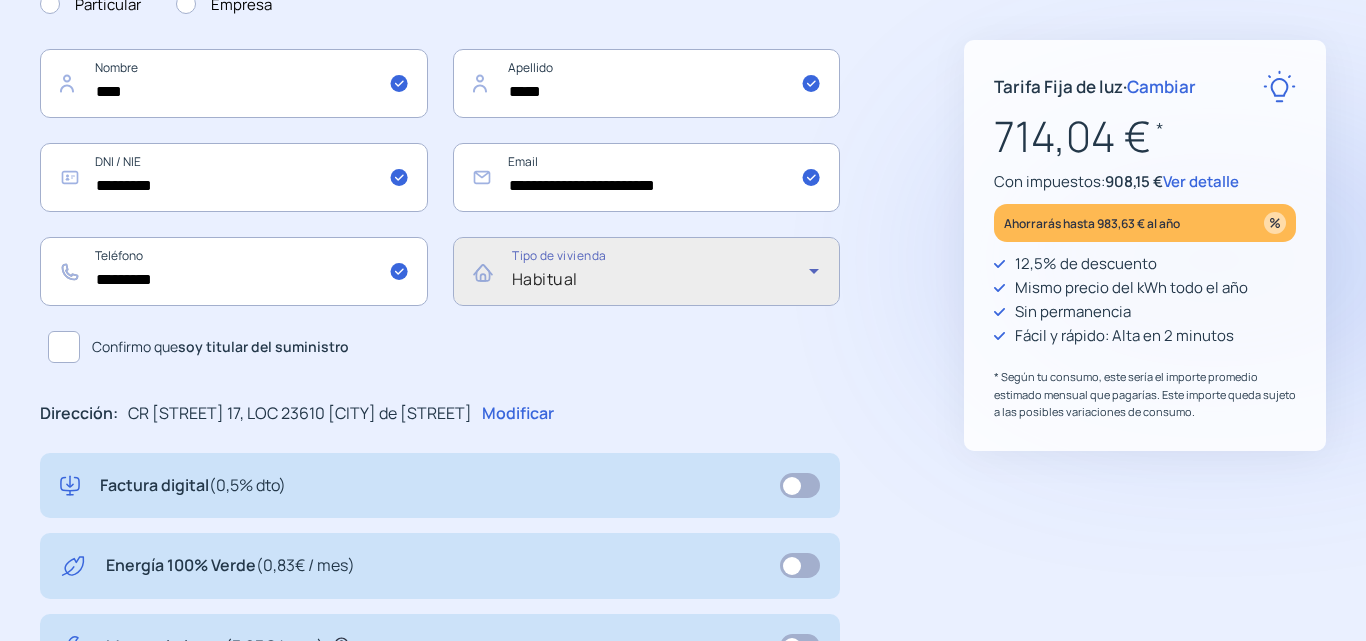 click 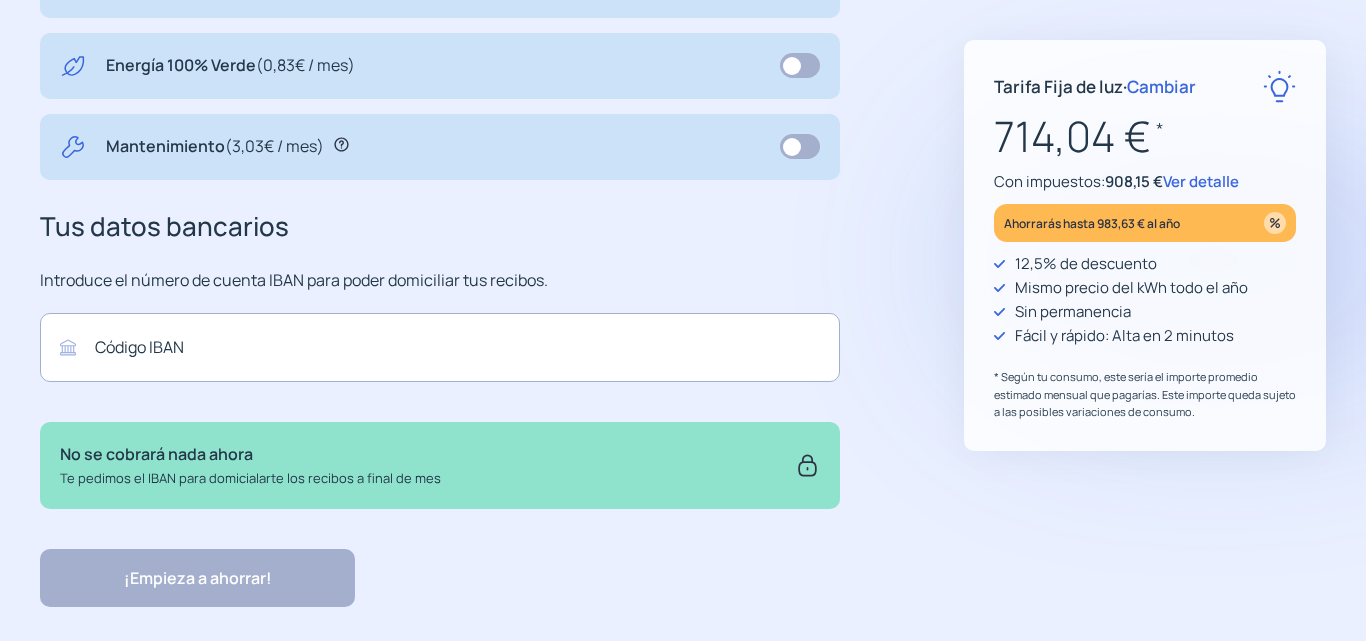 scroll, scrollTop: 836, scrollLeft: 0, axis: vertical 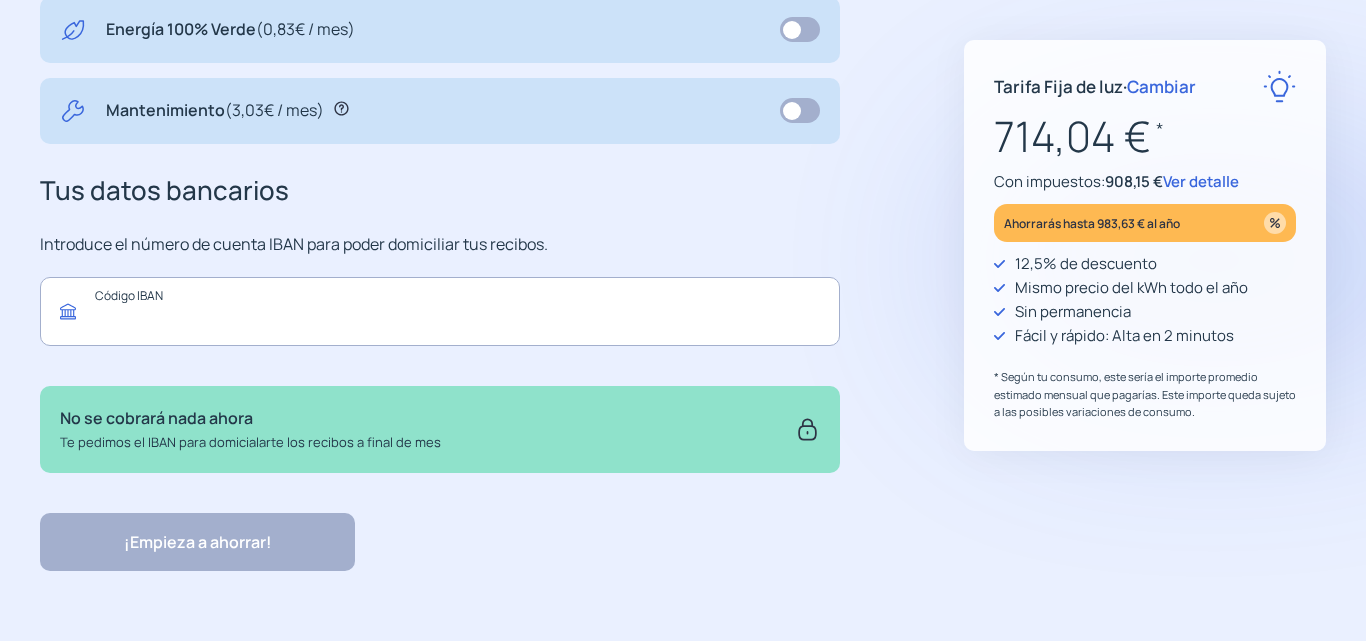 click 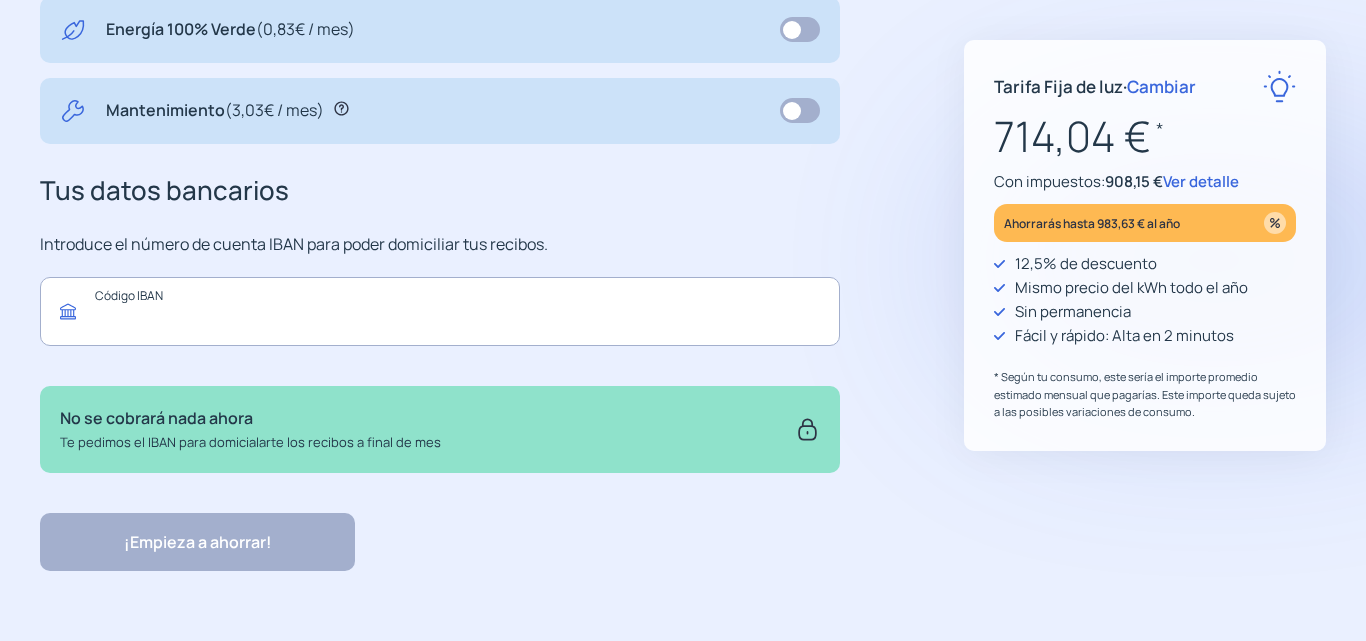 paste on "**********" 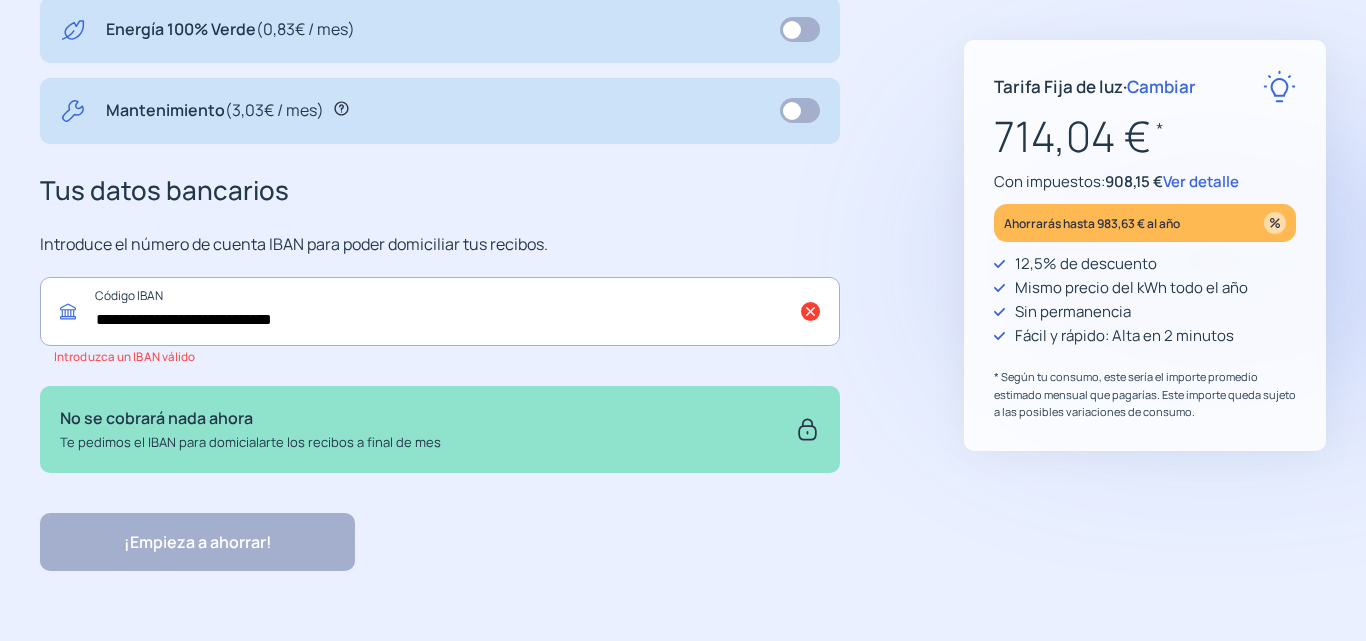drag, startPoint x: 398, startPoint y: 302, endPoint x: 0, endPoint y: 299, distance: 398.0113 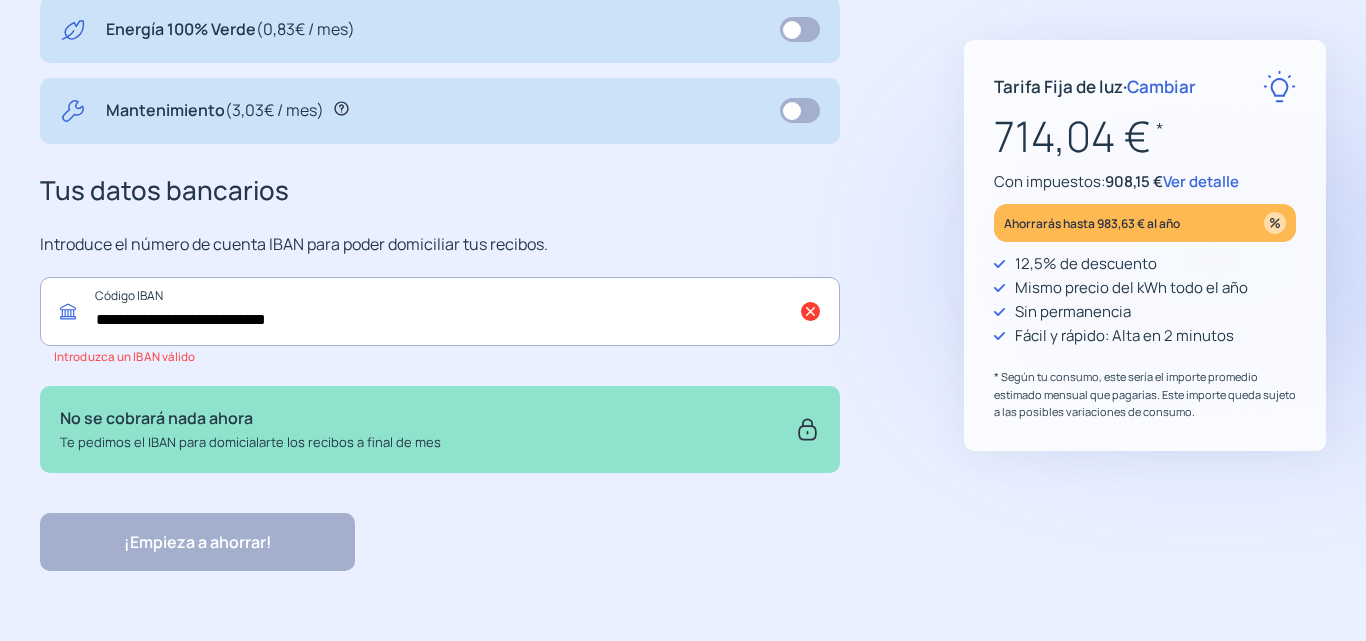 click on "**********" 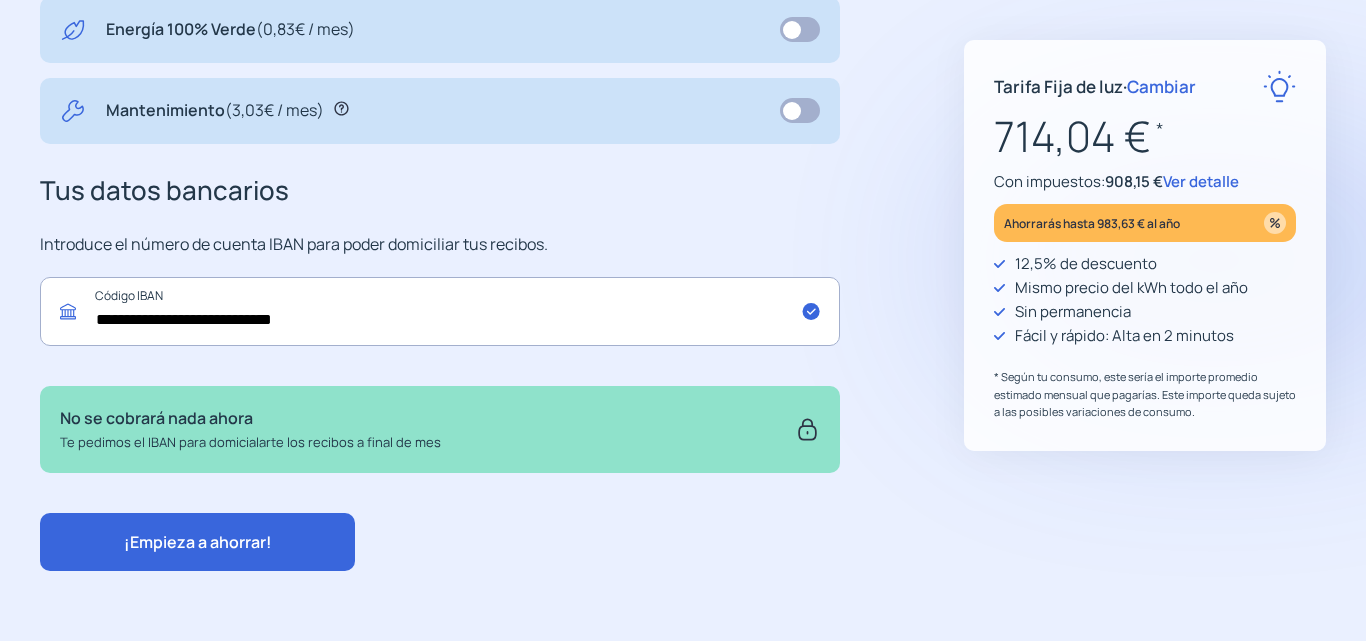 type on "**********" 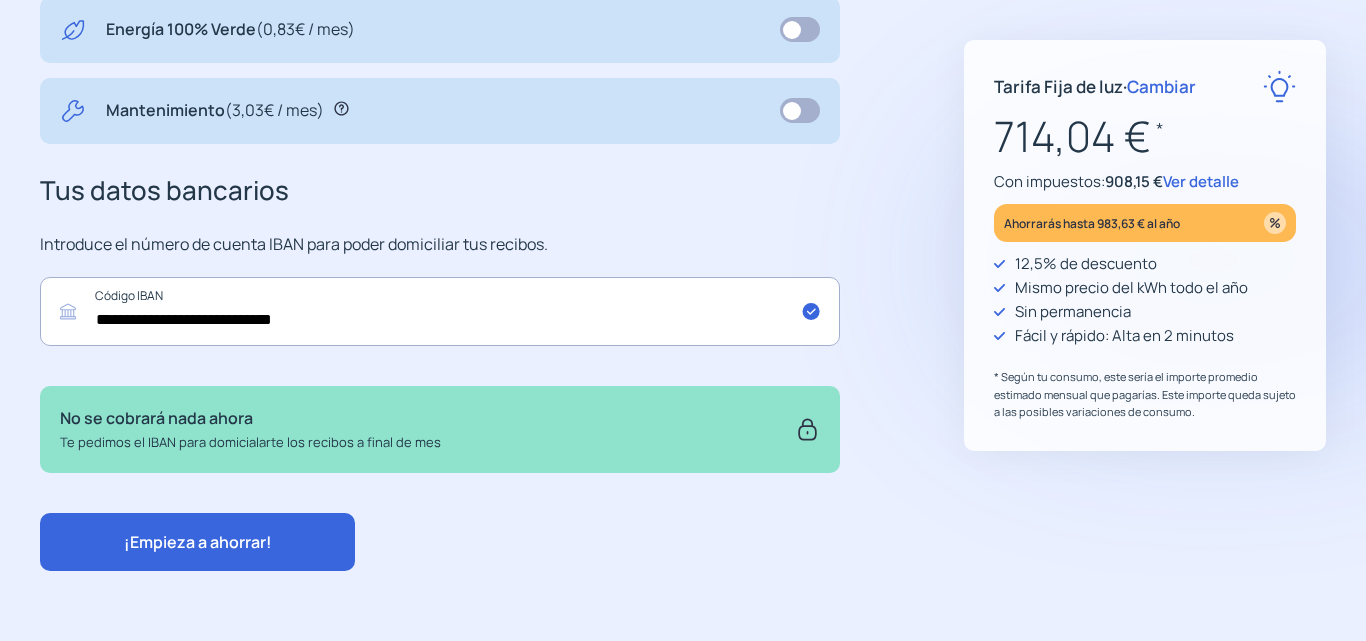 click on "¡Empieza a ahorrar!" 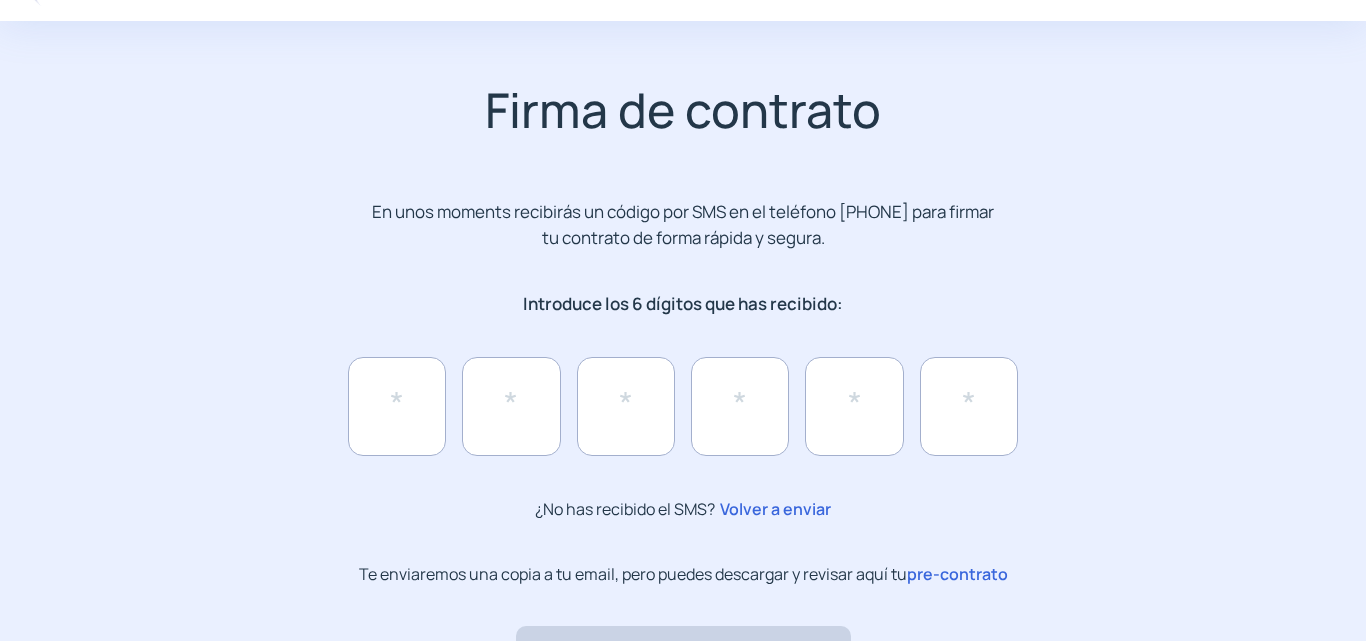 scroll, scrollTop: 100, scrollLeft: 0, axis: vertical 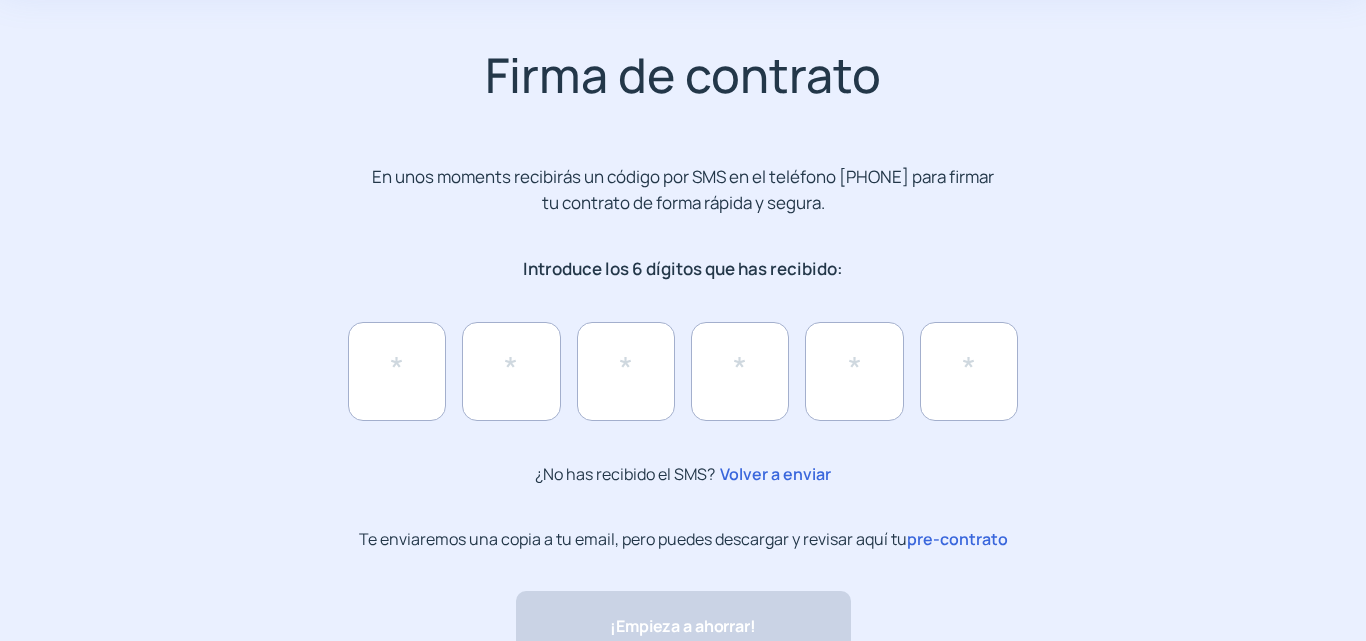 click on "pre-contrato" 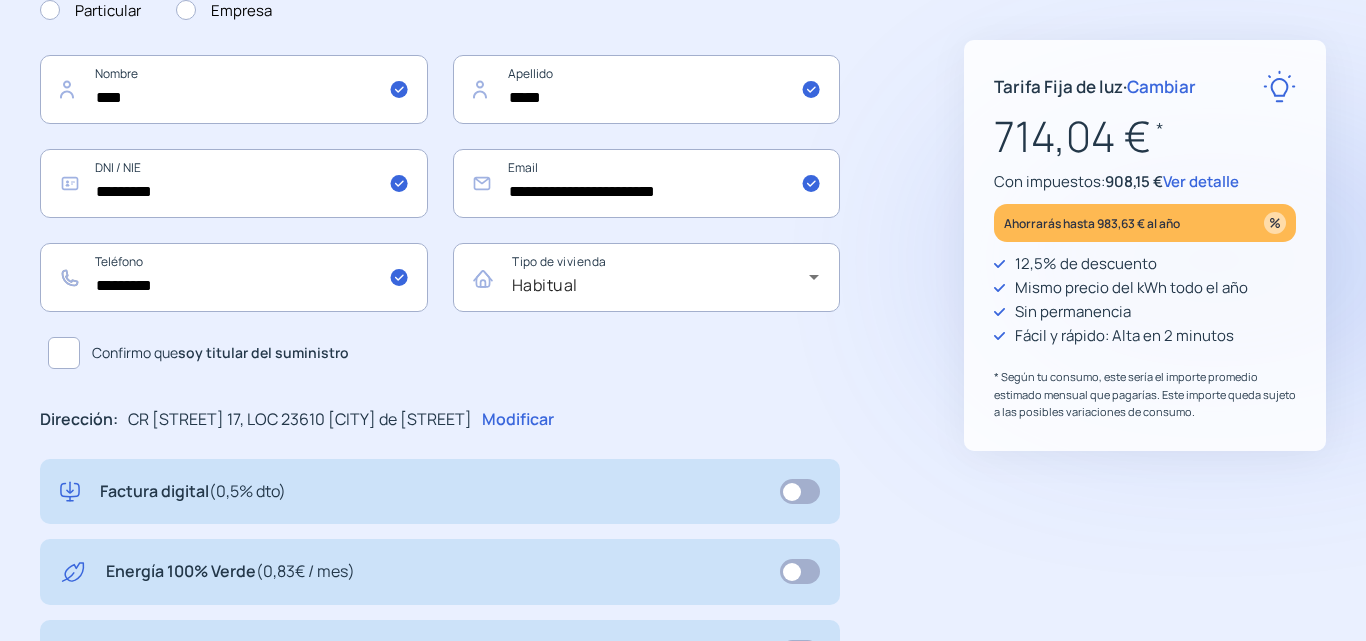 scroll, scrollTop: 300, scrollLeft: 0, axis: vertical 